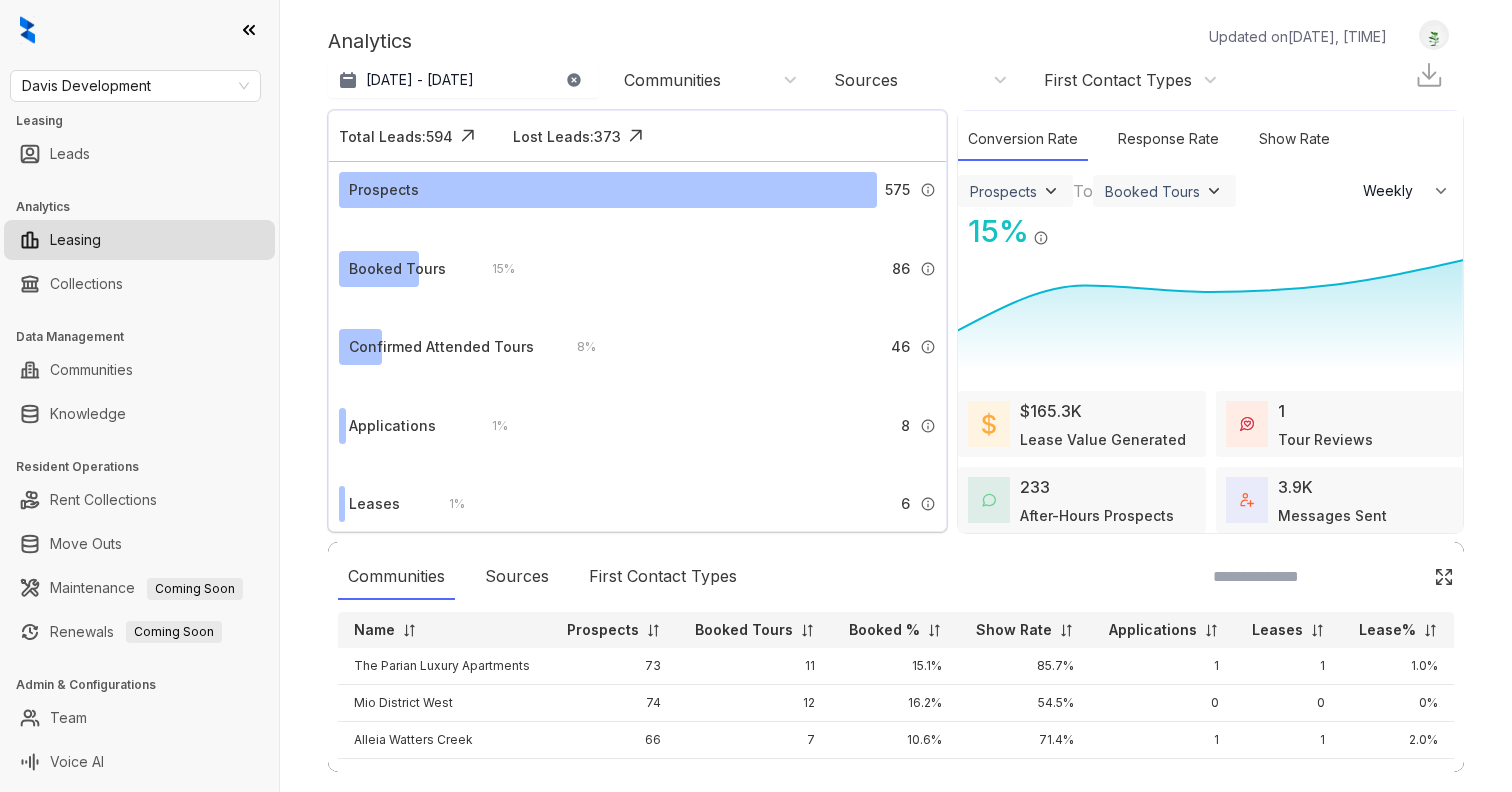 select on "******" 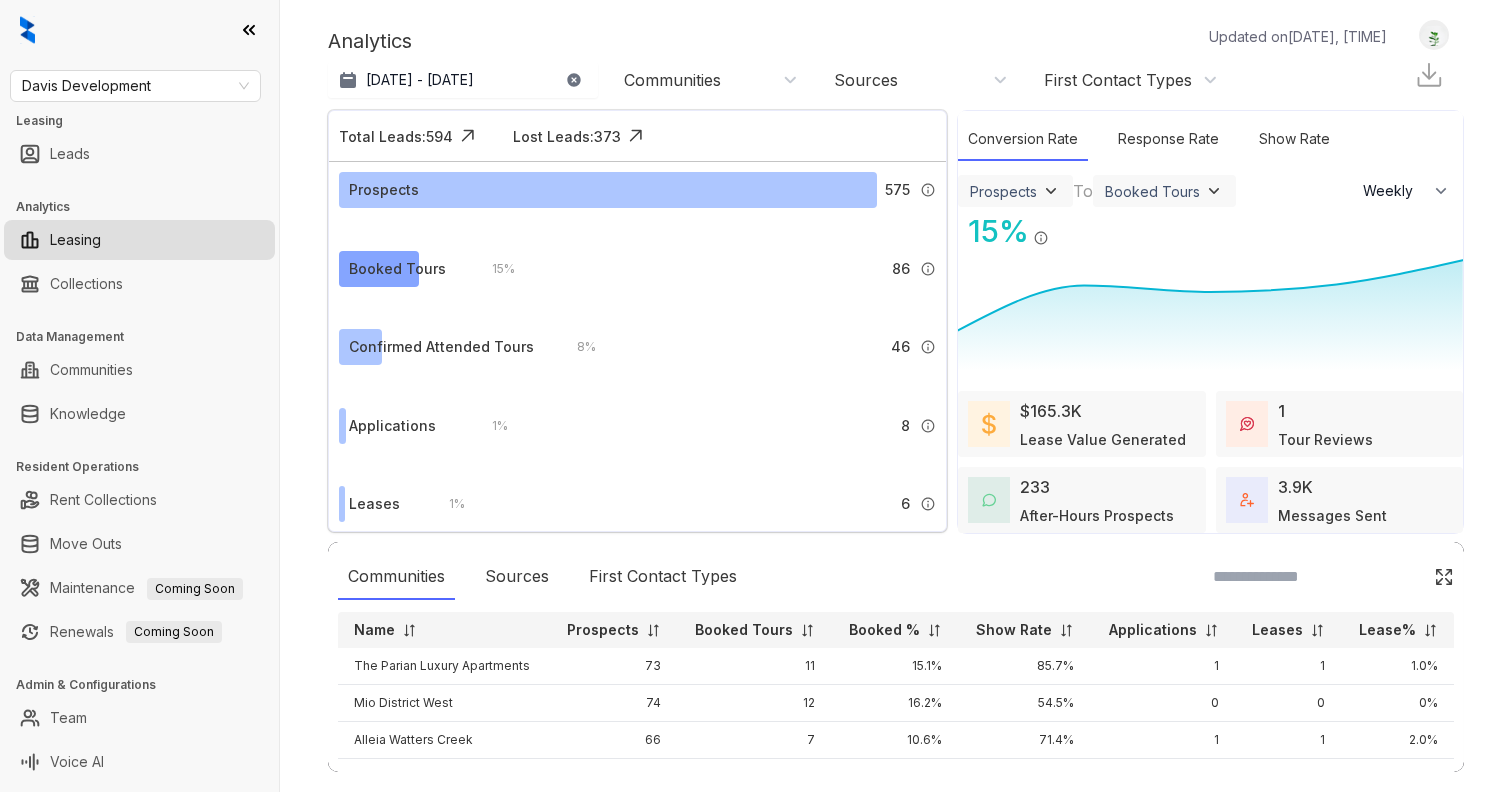 scroll, scrollTop: 28, scrollLeft: 0, axis: vertical 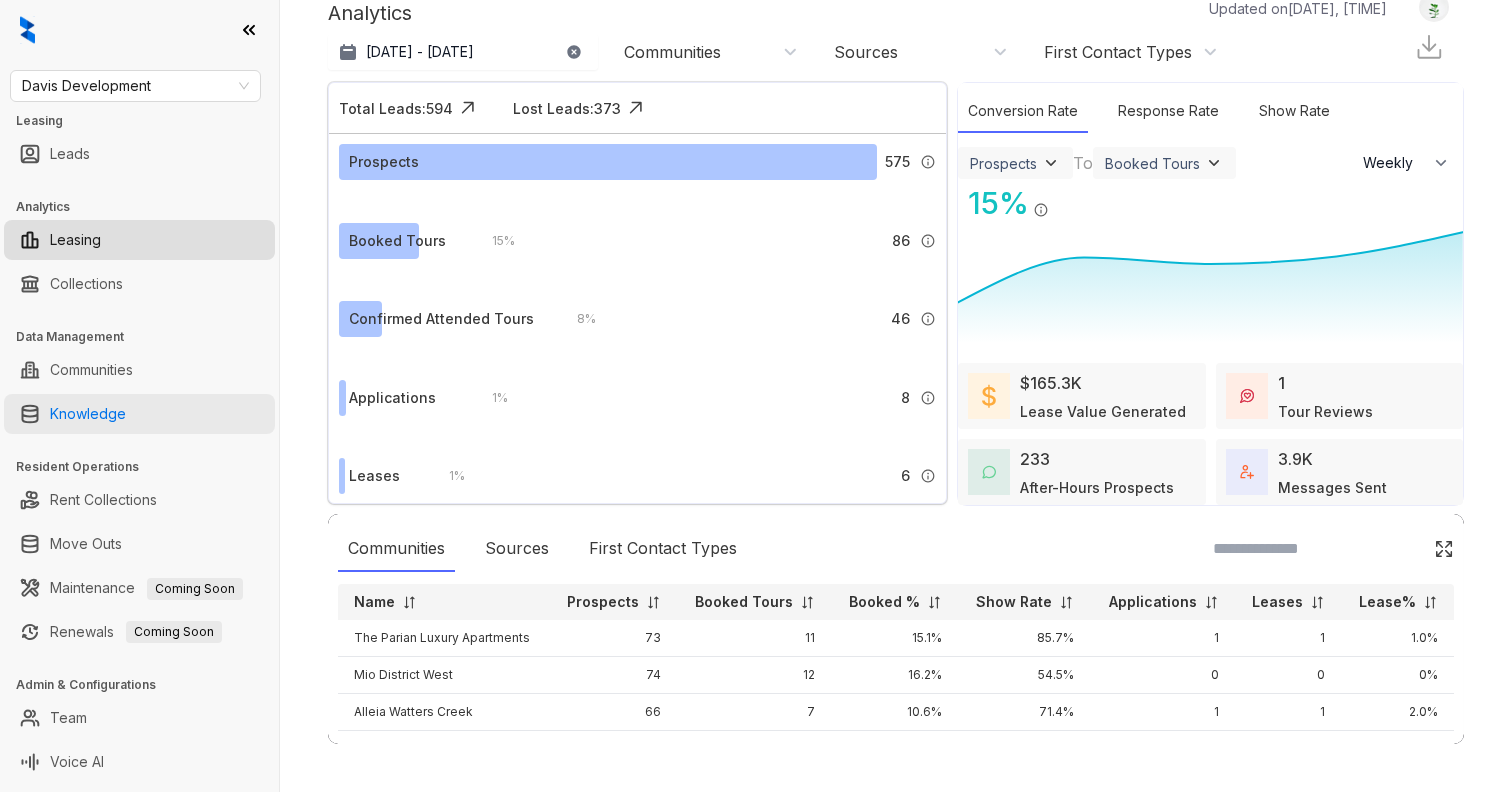 click on "Knowledge" at bounding box center [88, 414] 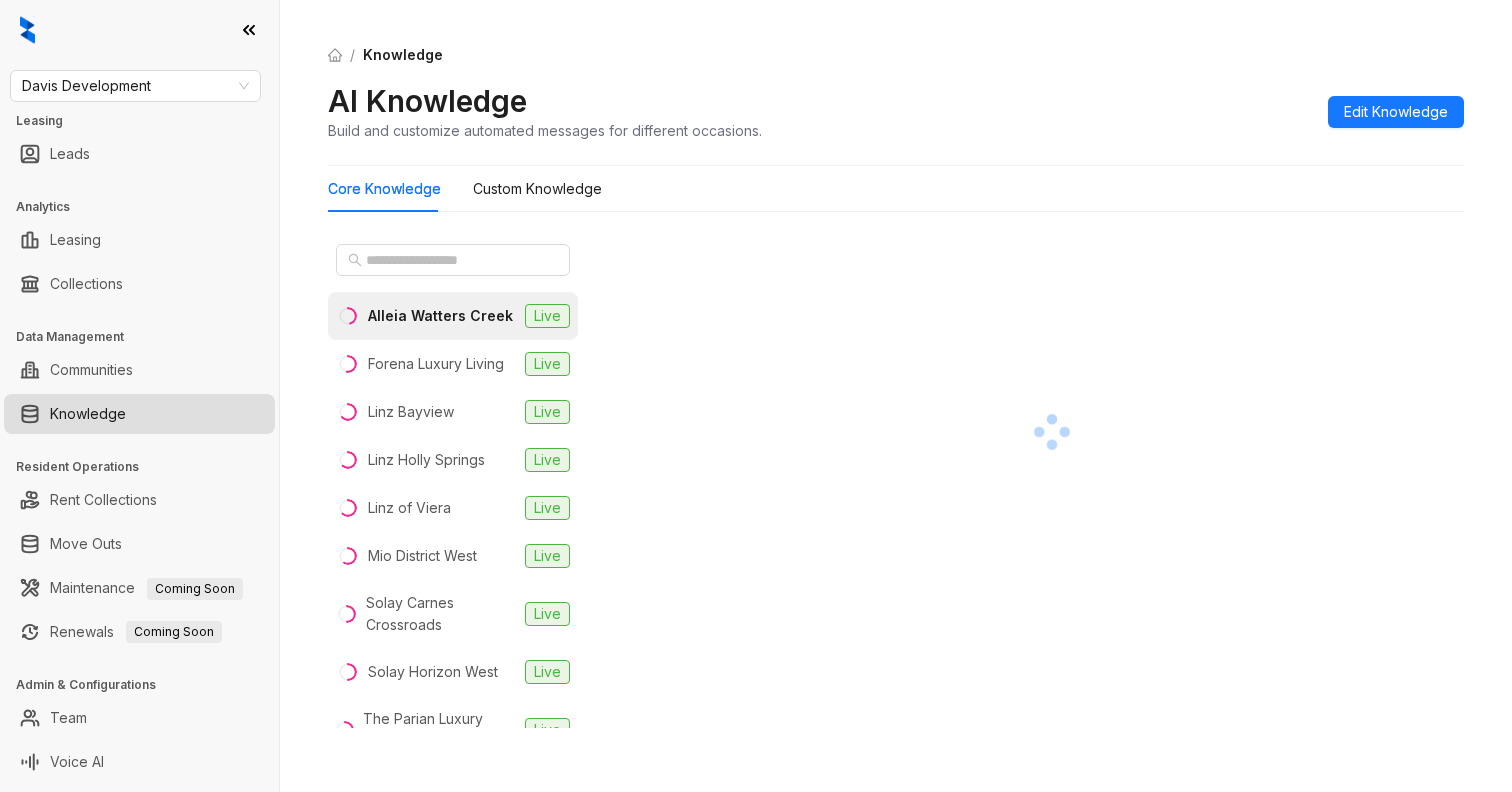 scroll, scrollTop: 0, scrollLeft: 0, axis: both 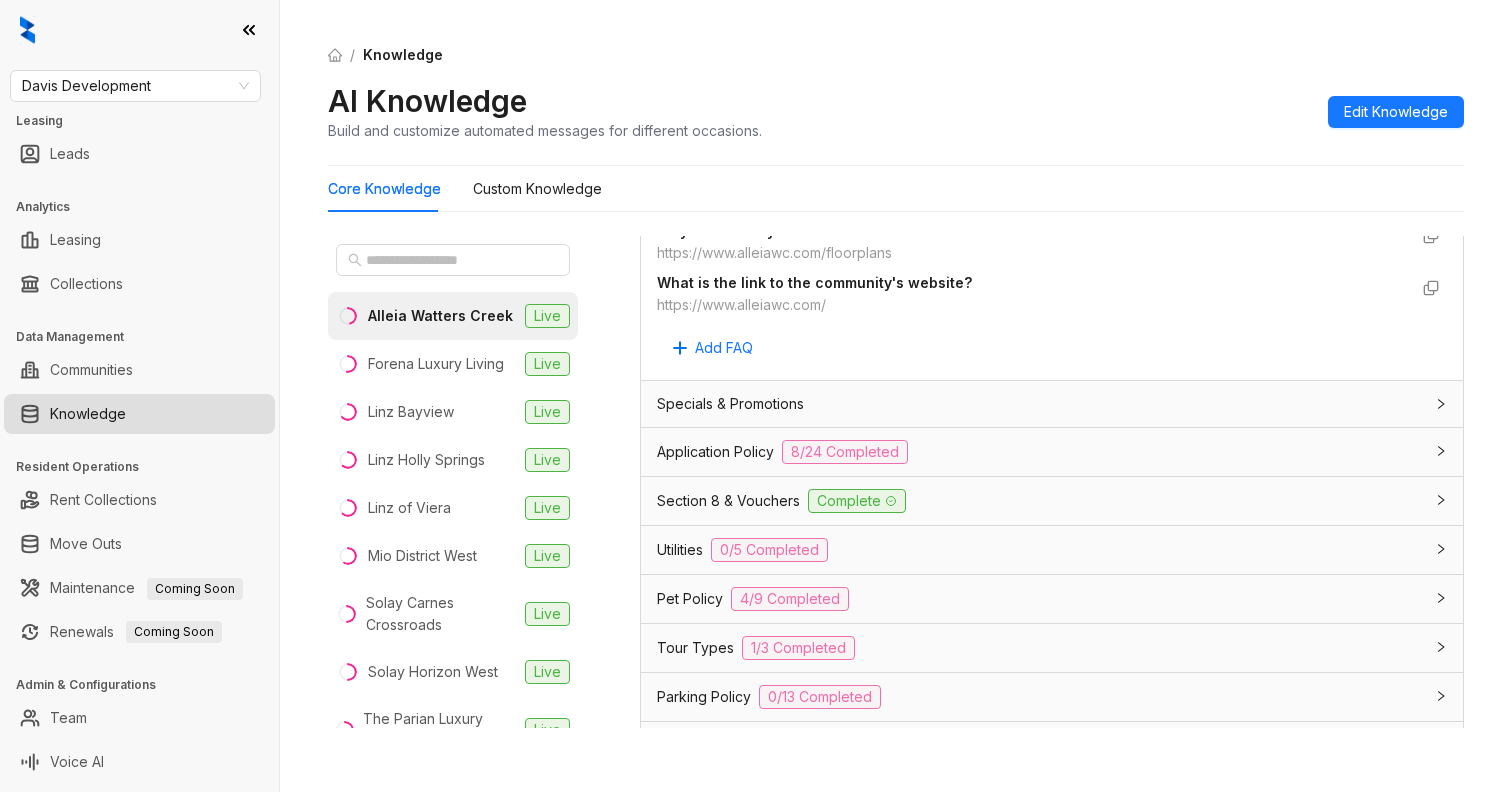 click on "Tour Types" at bounding box center (695, 648) 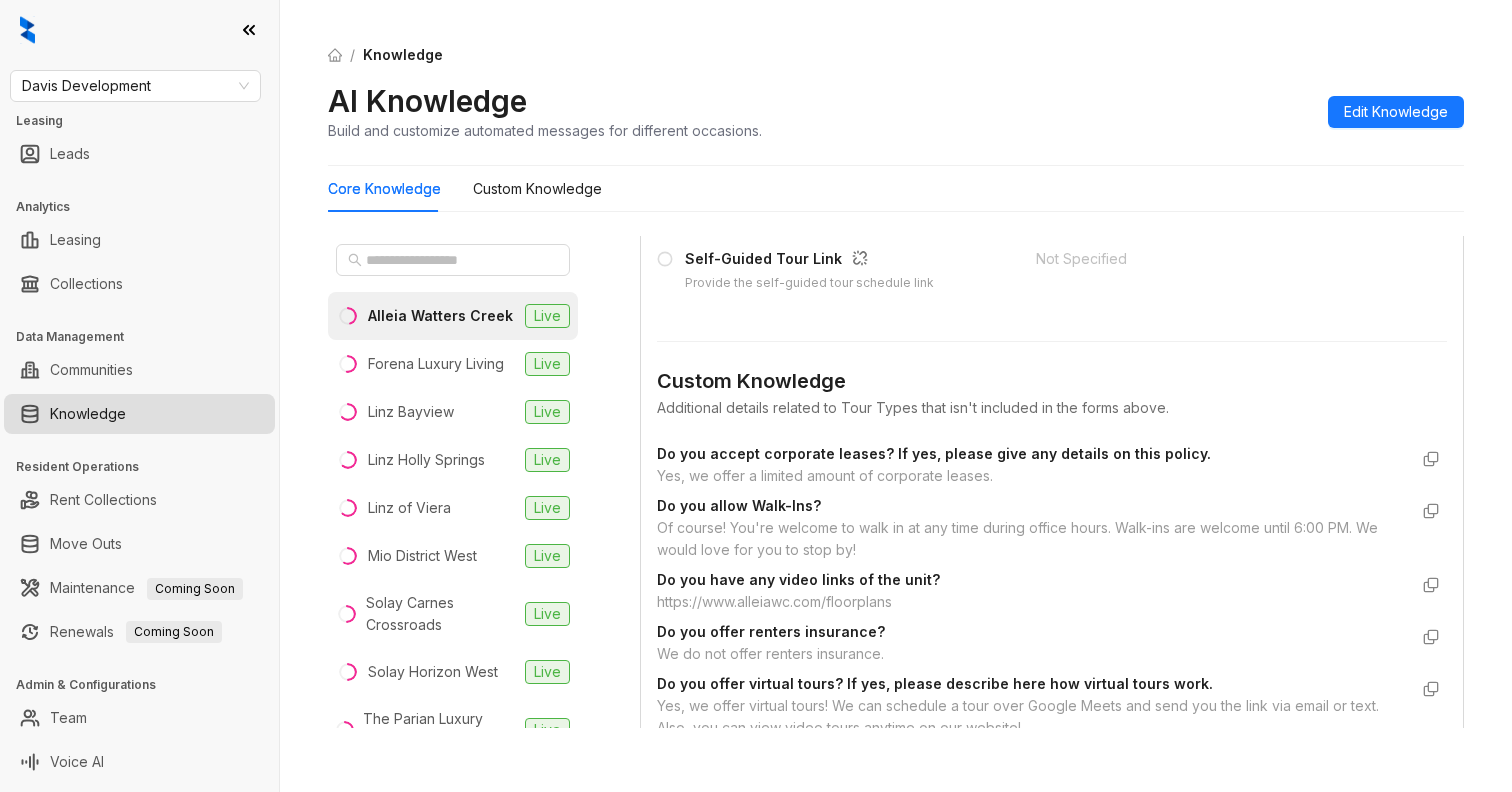 scroll, scrollTop: 1849, scrollLeft: 0, axis: vertical 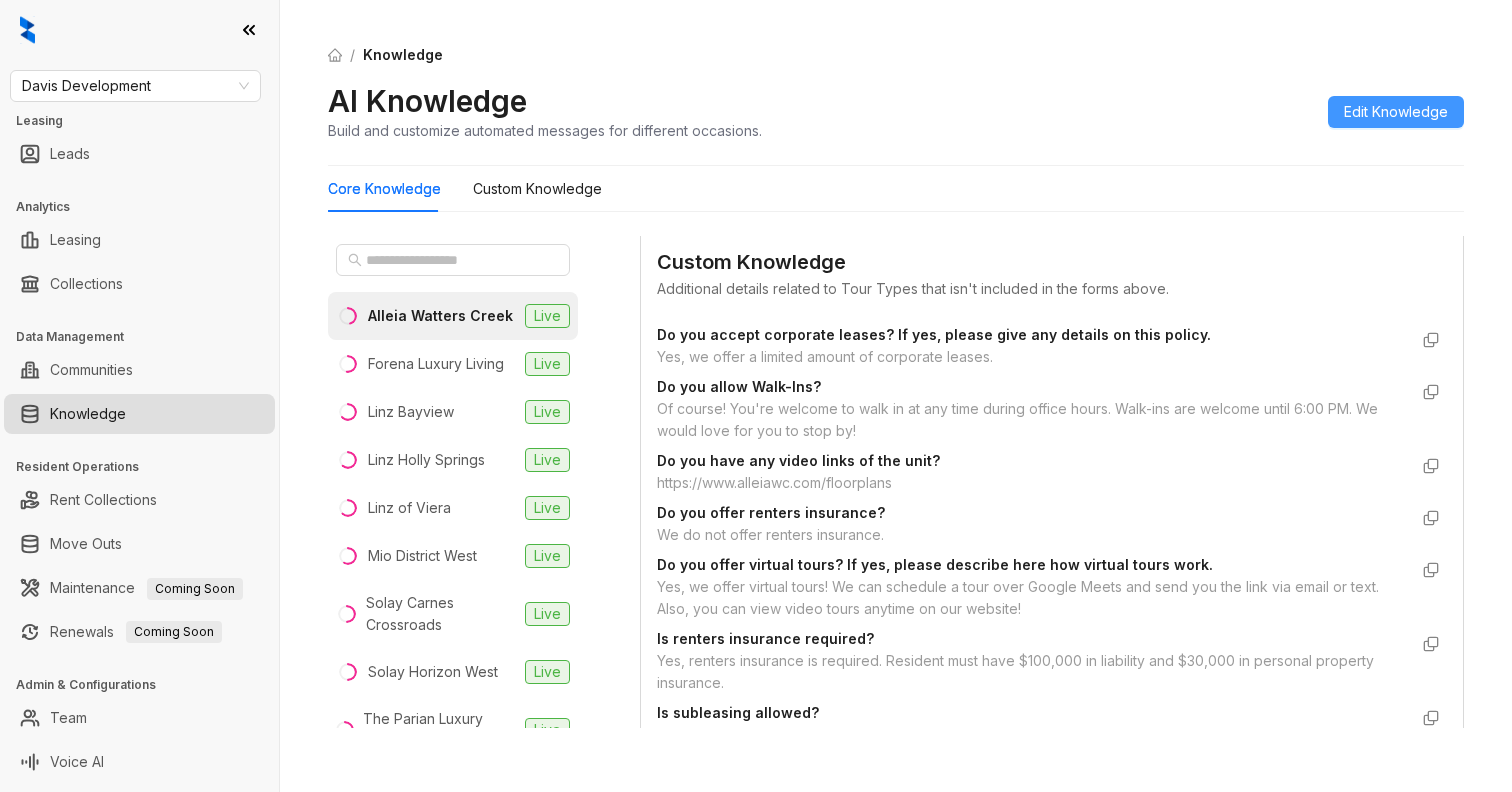 click on "Edit Knowledge" at bounding box center (1396, 112) 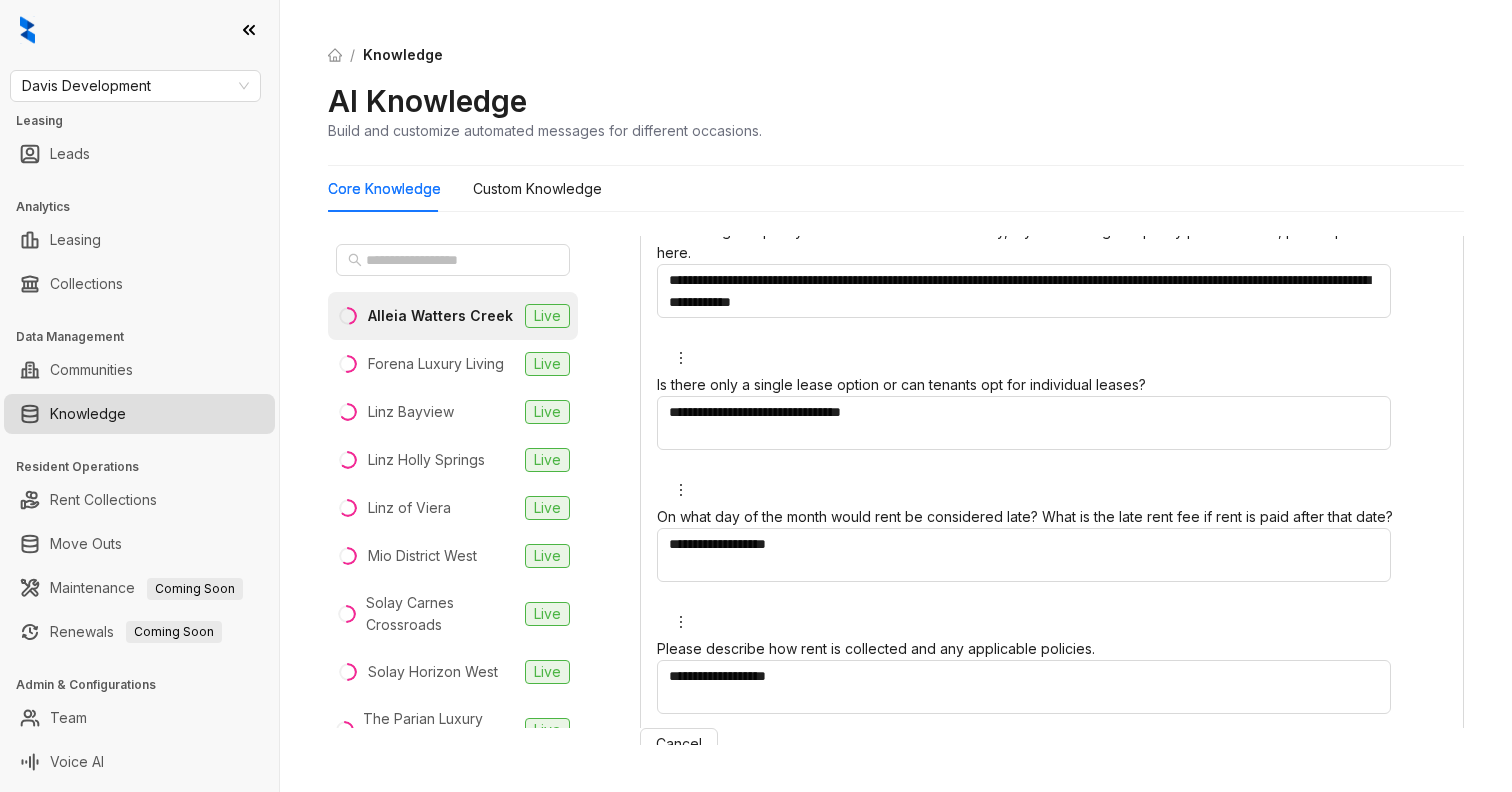 scroll, scrollTop: 3865, scrollLeft: 0, axis: vertical 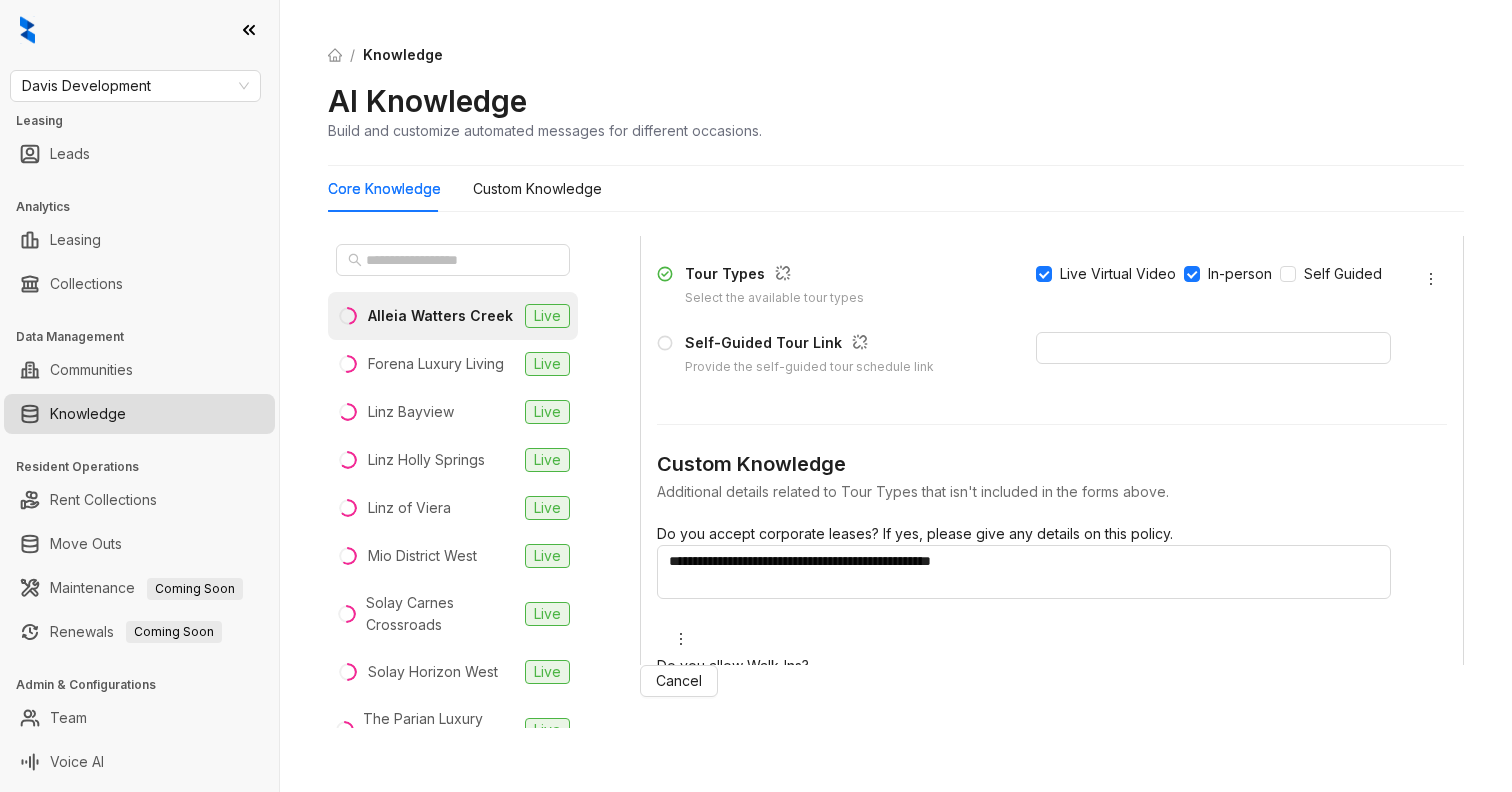 drag, startPoint x: 912, startPoint y: 409, endPoint x: 655, endPoint y: 375, distance: 259.23926 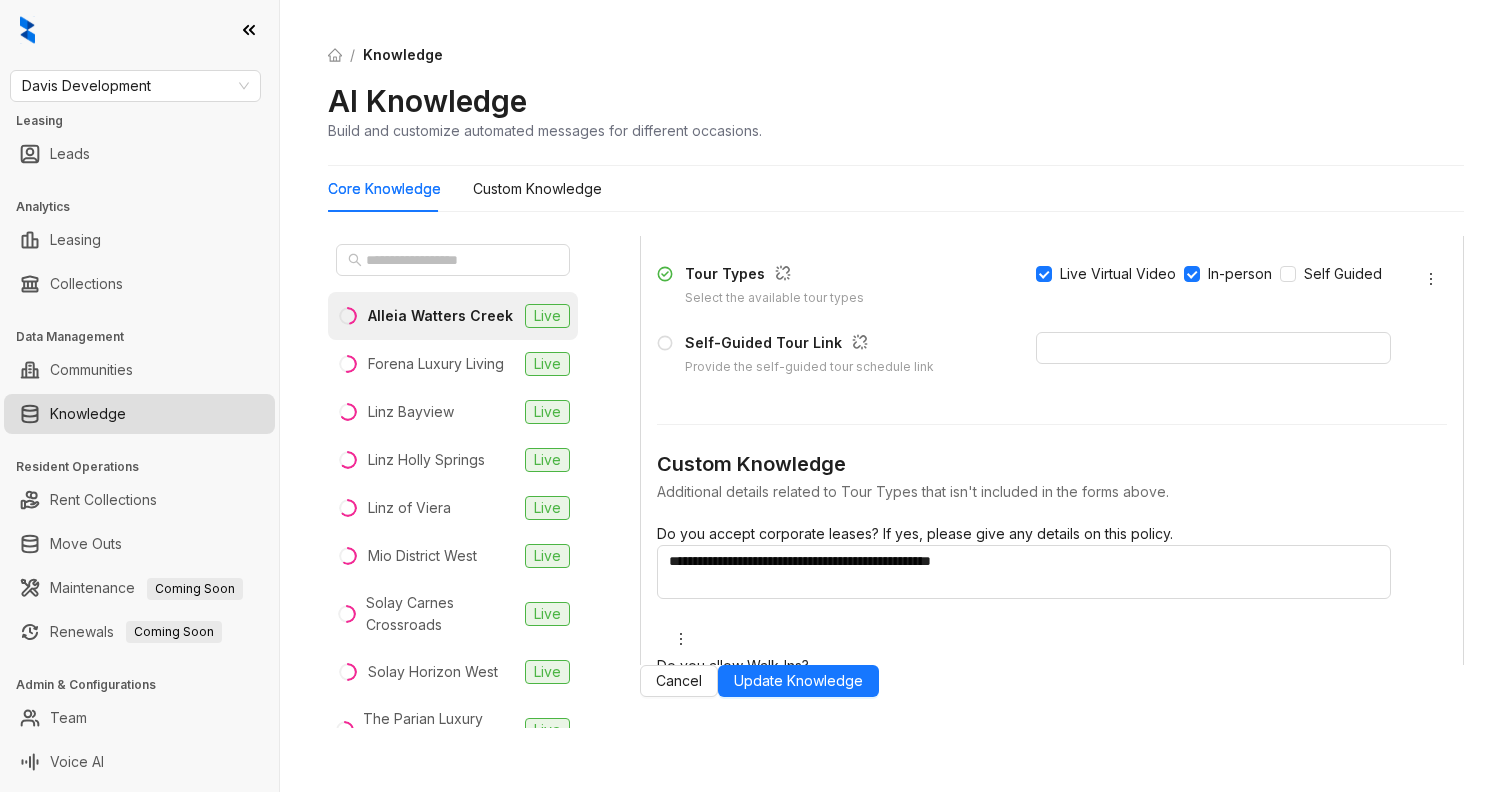 click on "**********" at bounding box center (1024, 704) 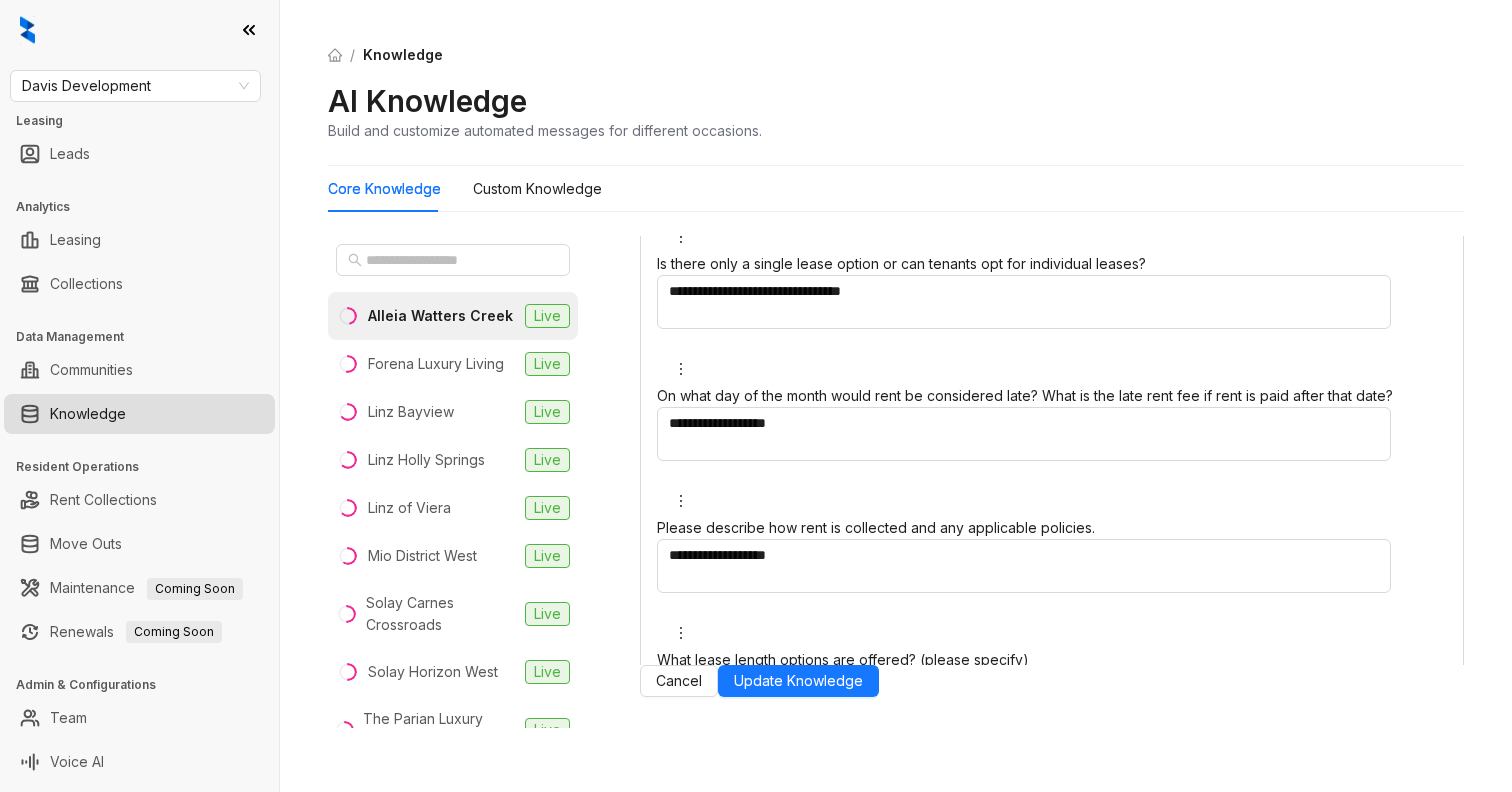 scroll, scrollTop: 3865, scrollLeft: 0, axis: vertical 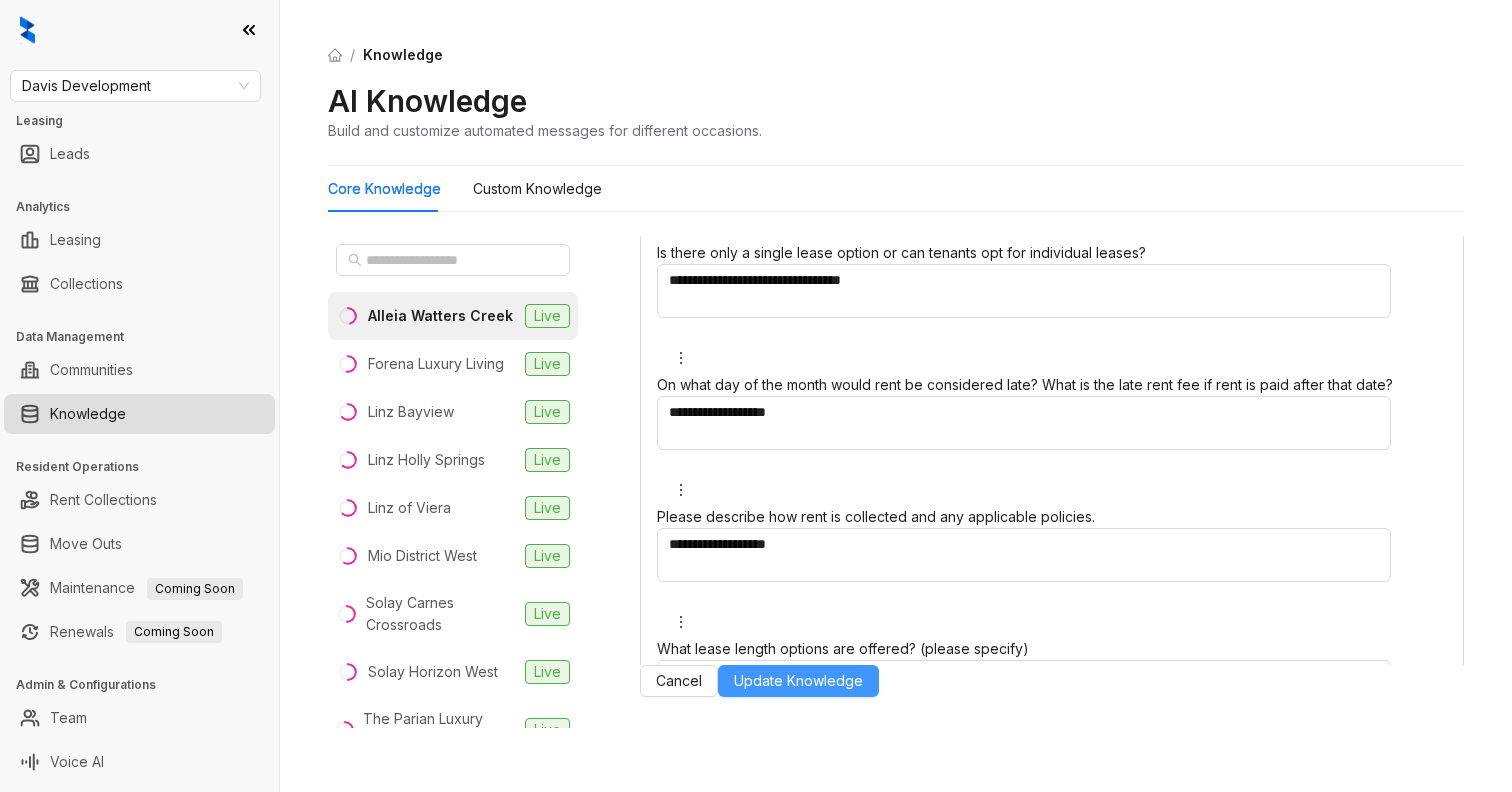 click on "Update Knowledge" at bounding box center [798, 681] 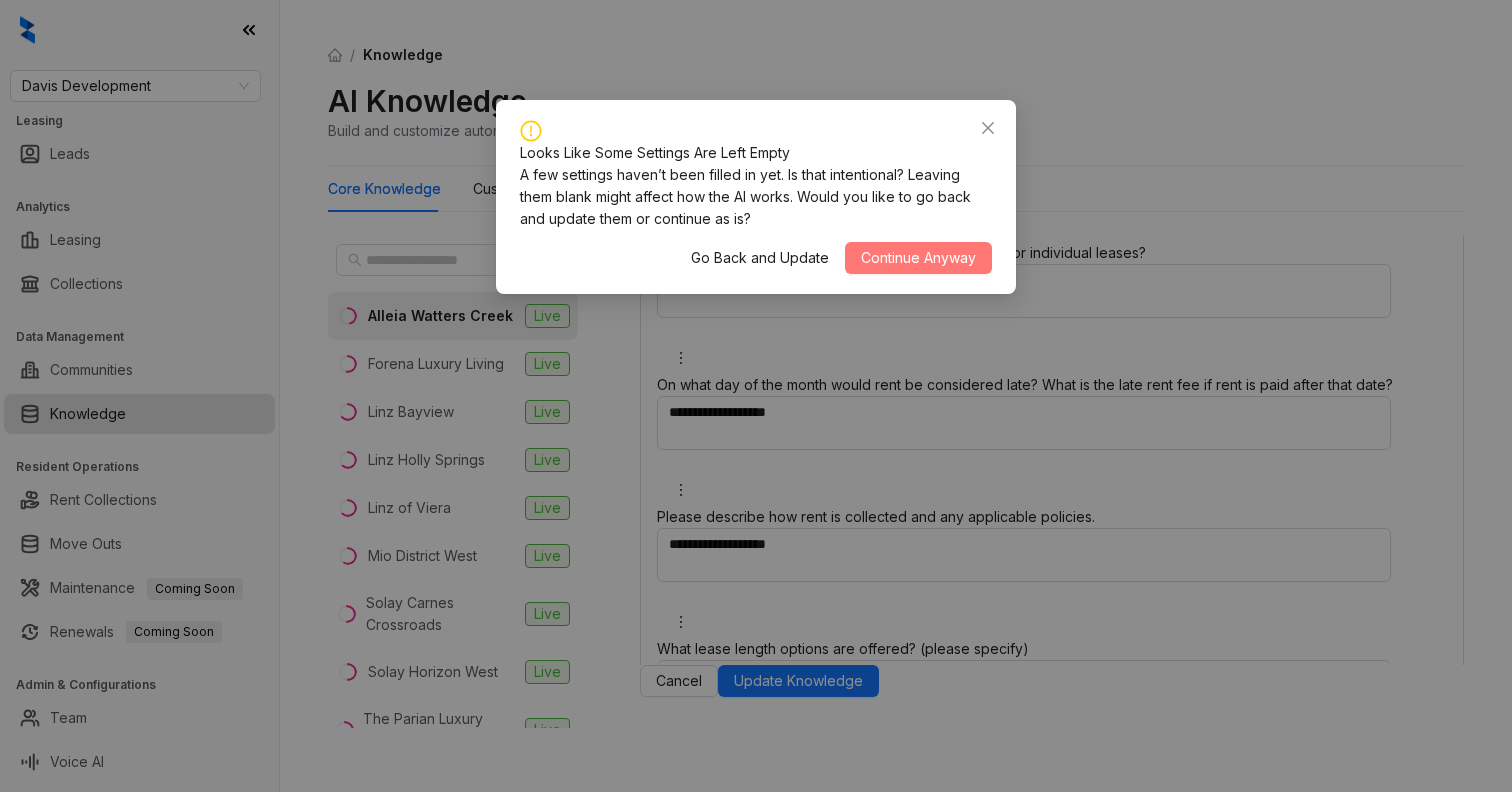 click on "Continue Anyway" at bounding box center (918, 258) 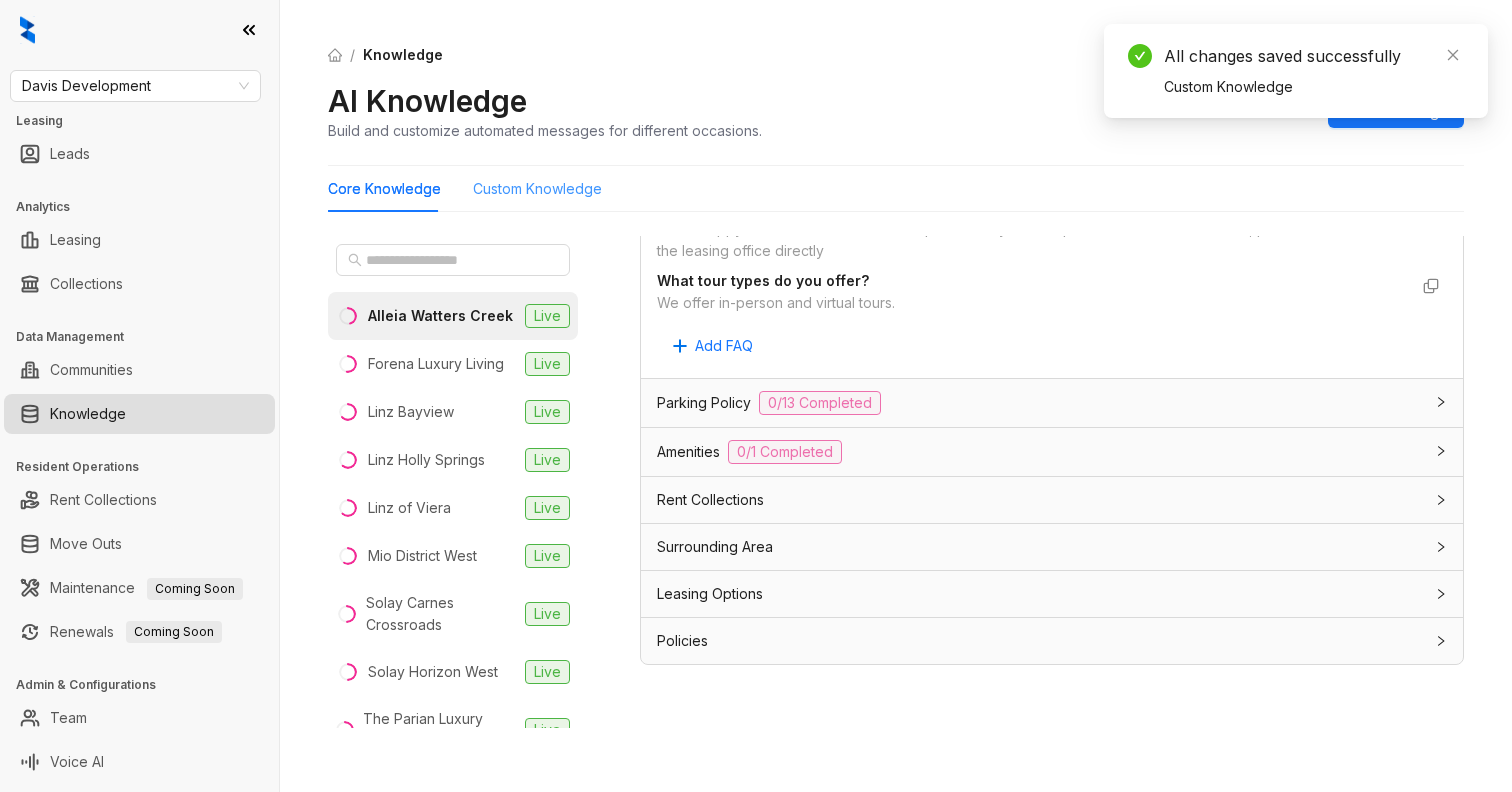 scroll, scrollTop: 2713, scrollLeft: 0, axis: vertical 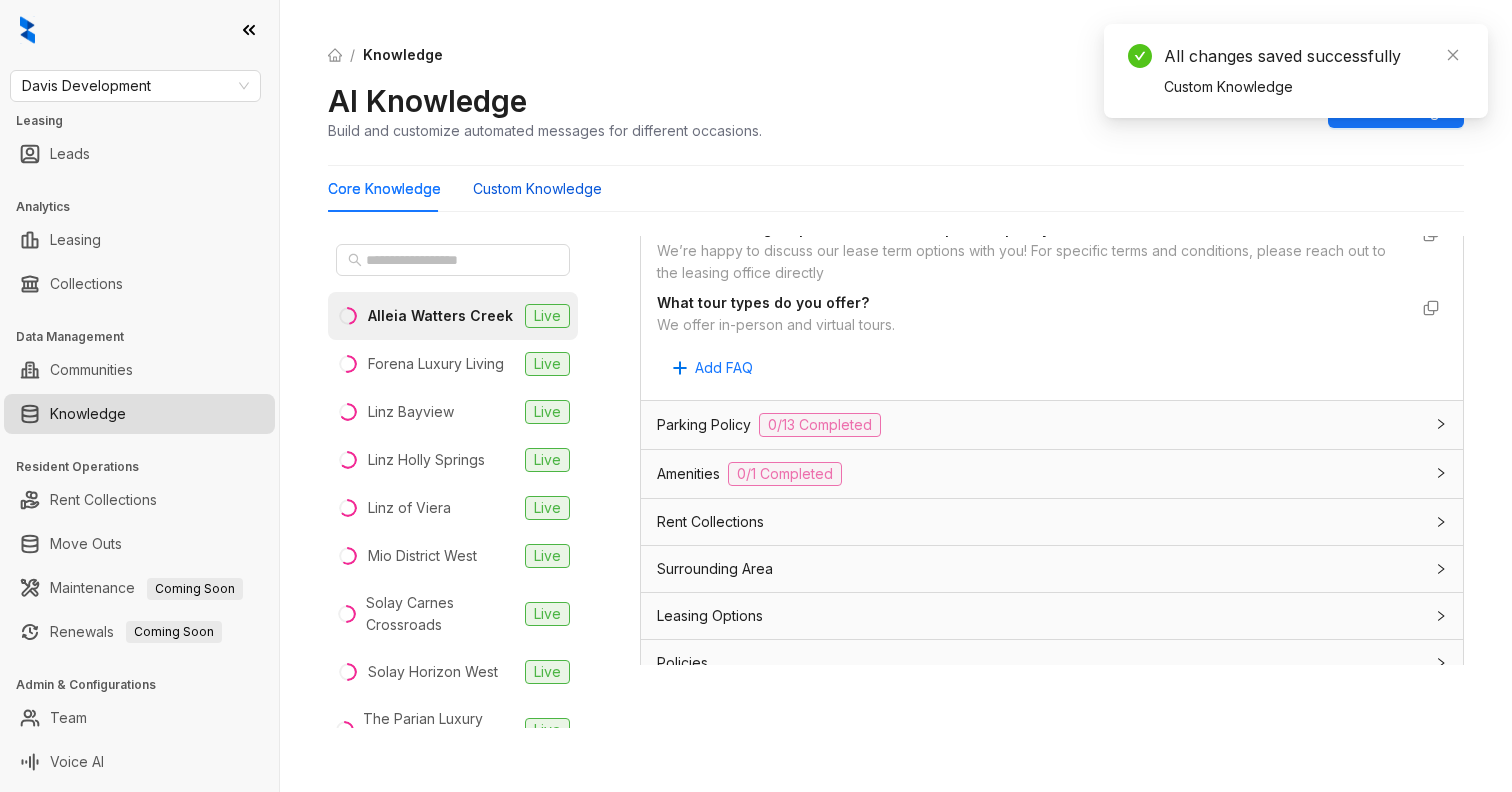 click on "Custom Knowledge" at bounding box center (537, 189) 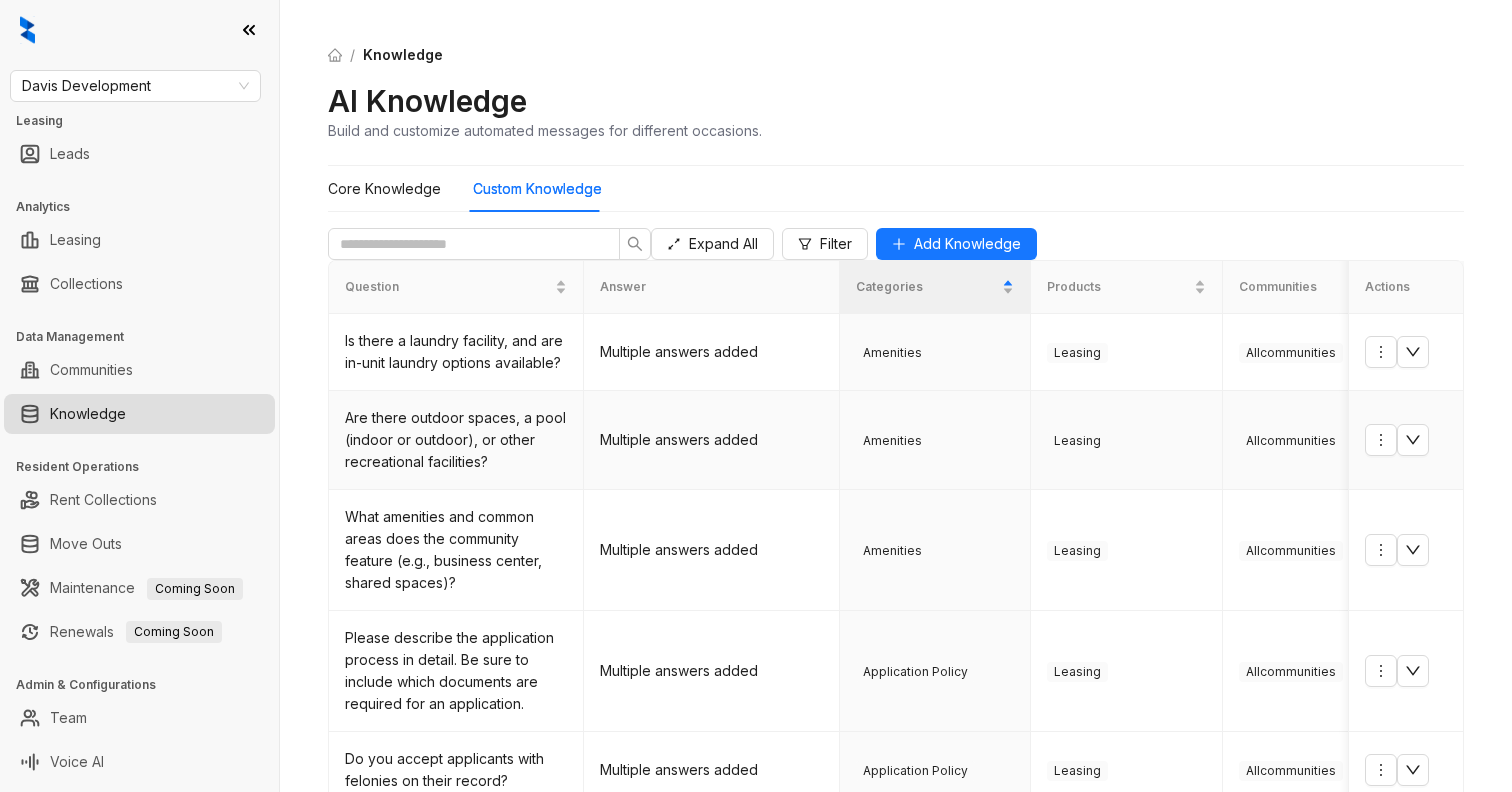 scroll, scrollTop: 0, scrollLeft: 0, axis: both 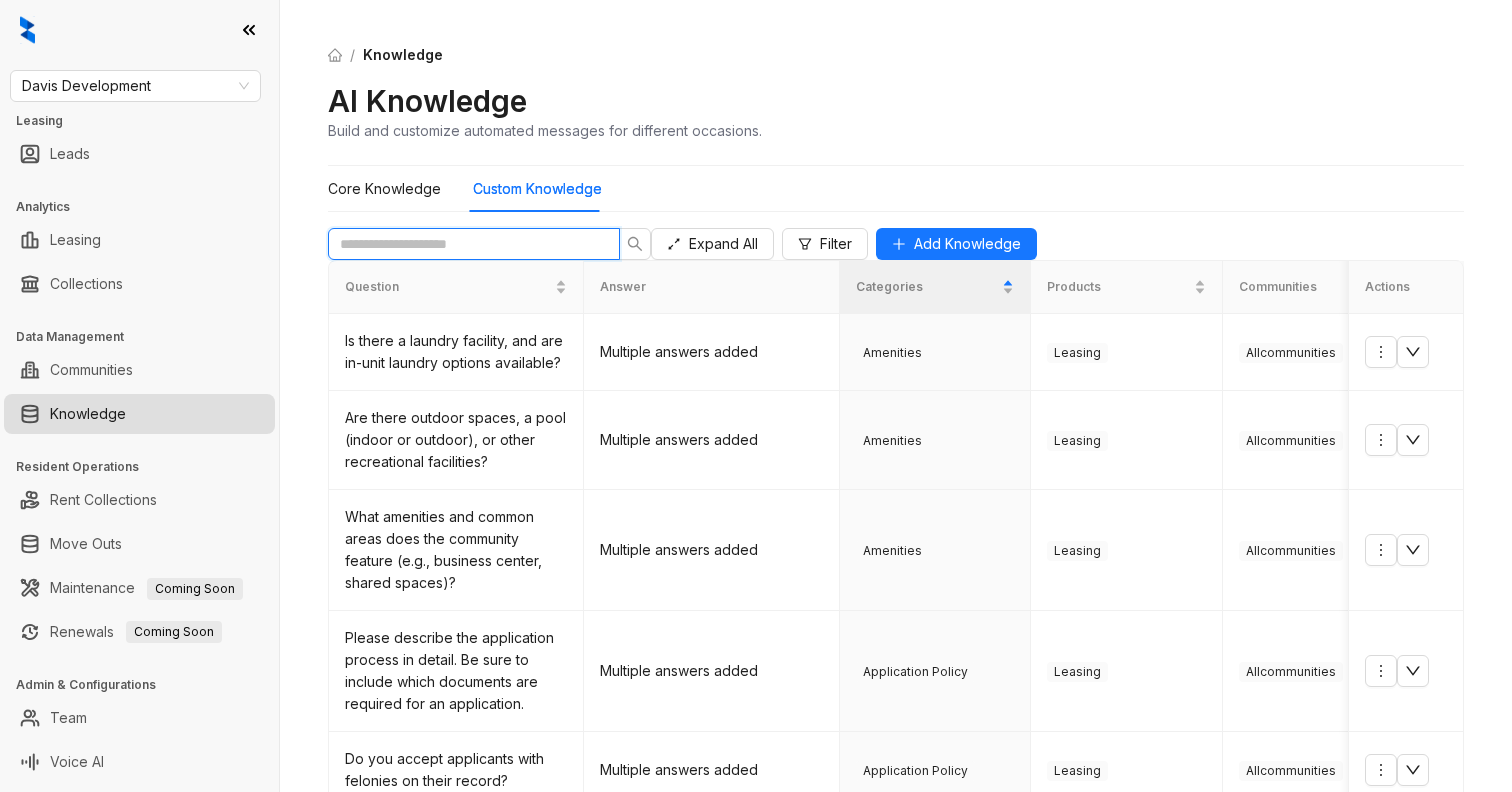 click at bounding box center (466, 244) 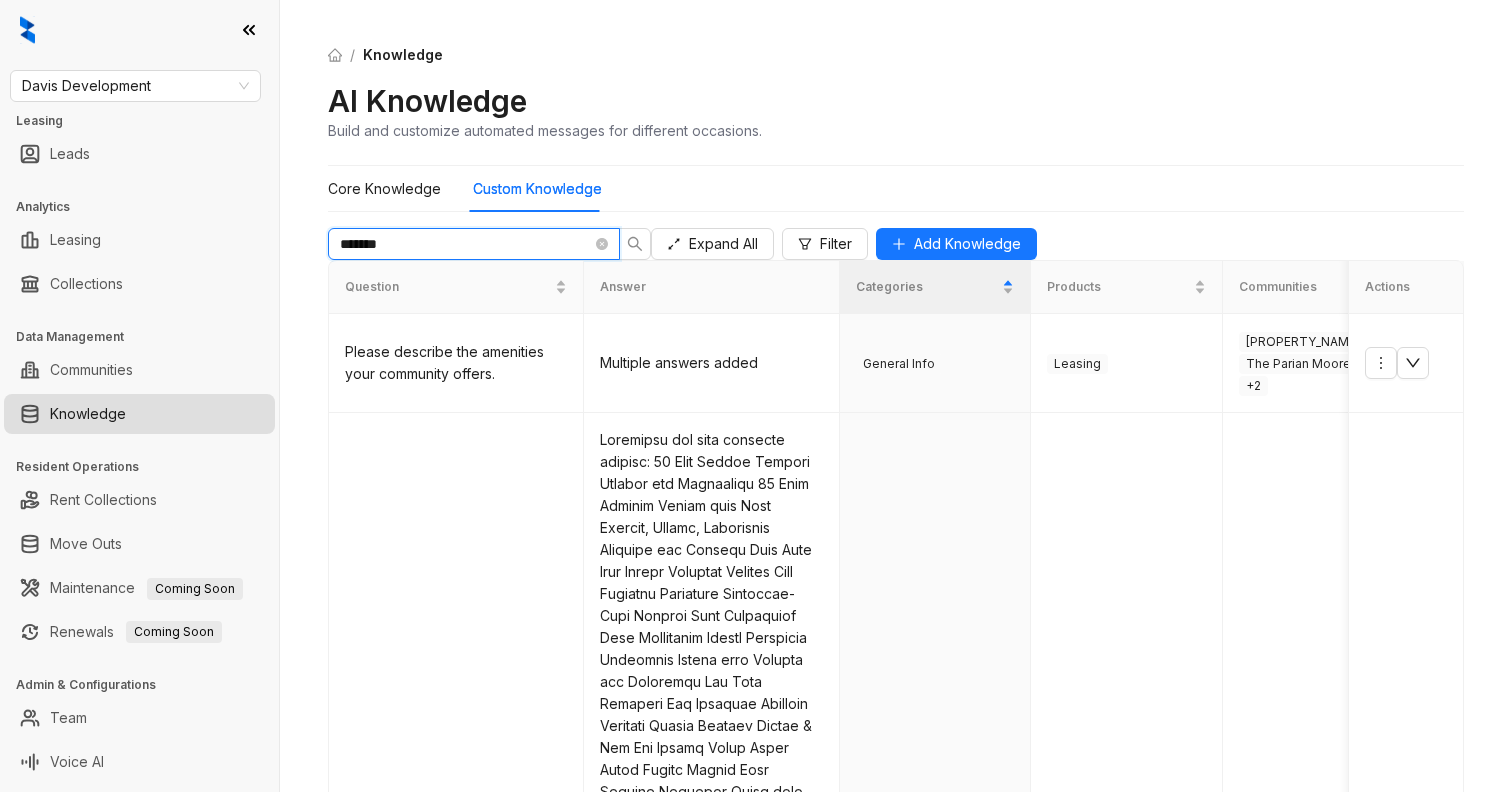 type on "*******" 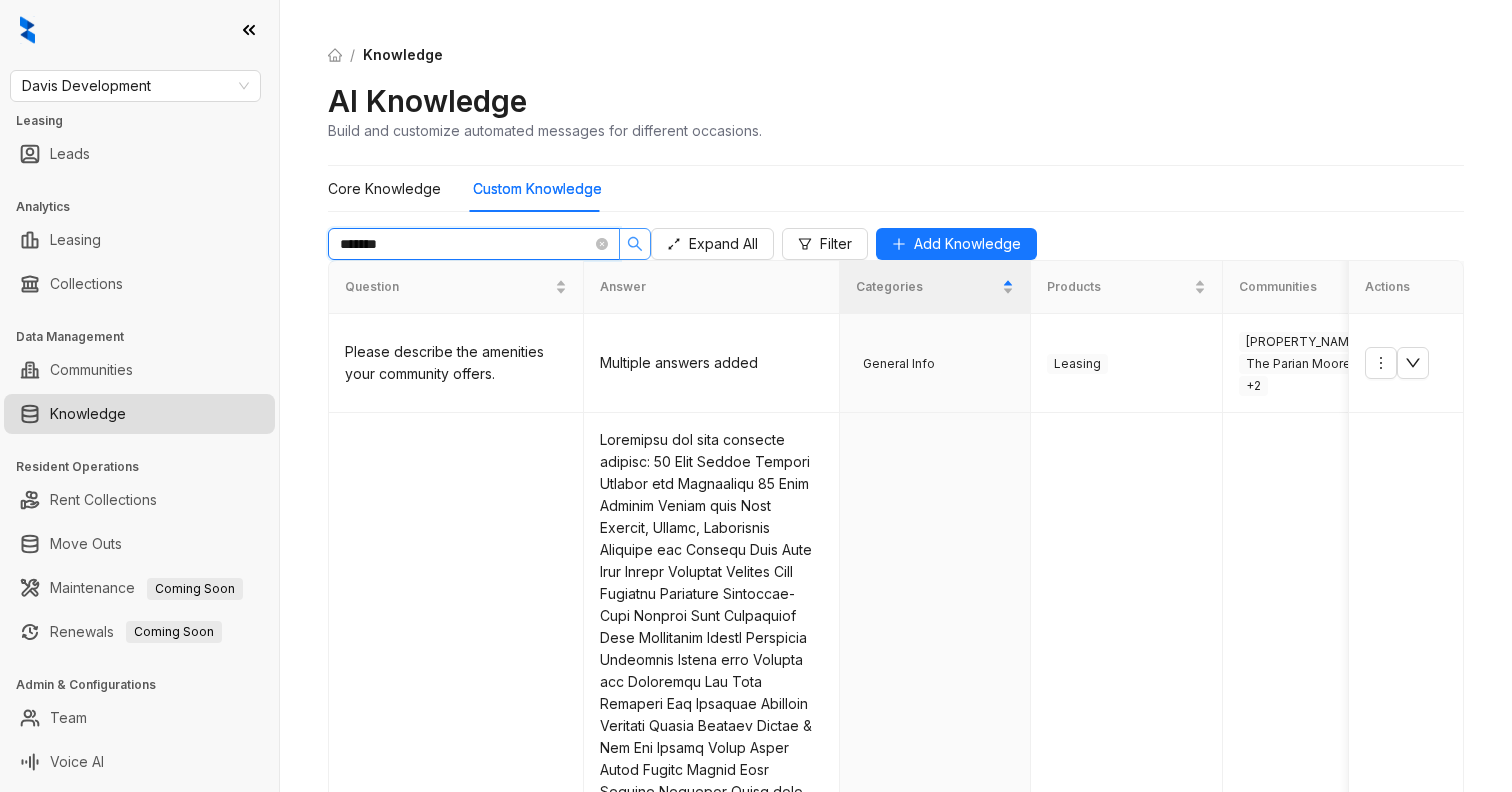click 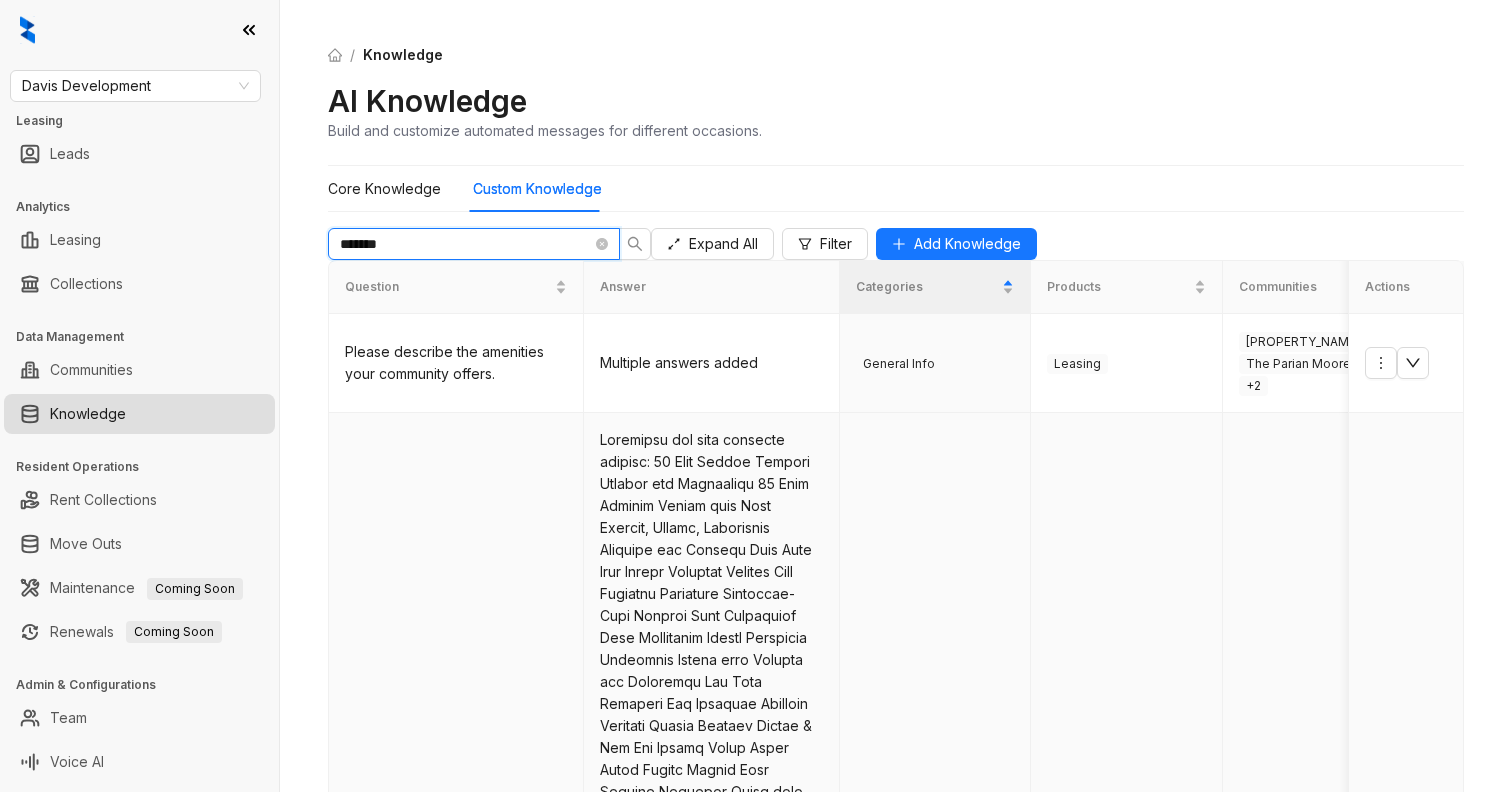 scroll, scrollTop: 936, scrollLeft: 0, axis: vertical 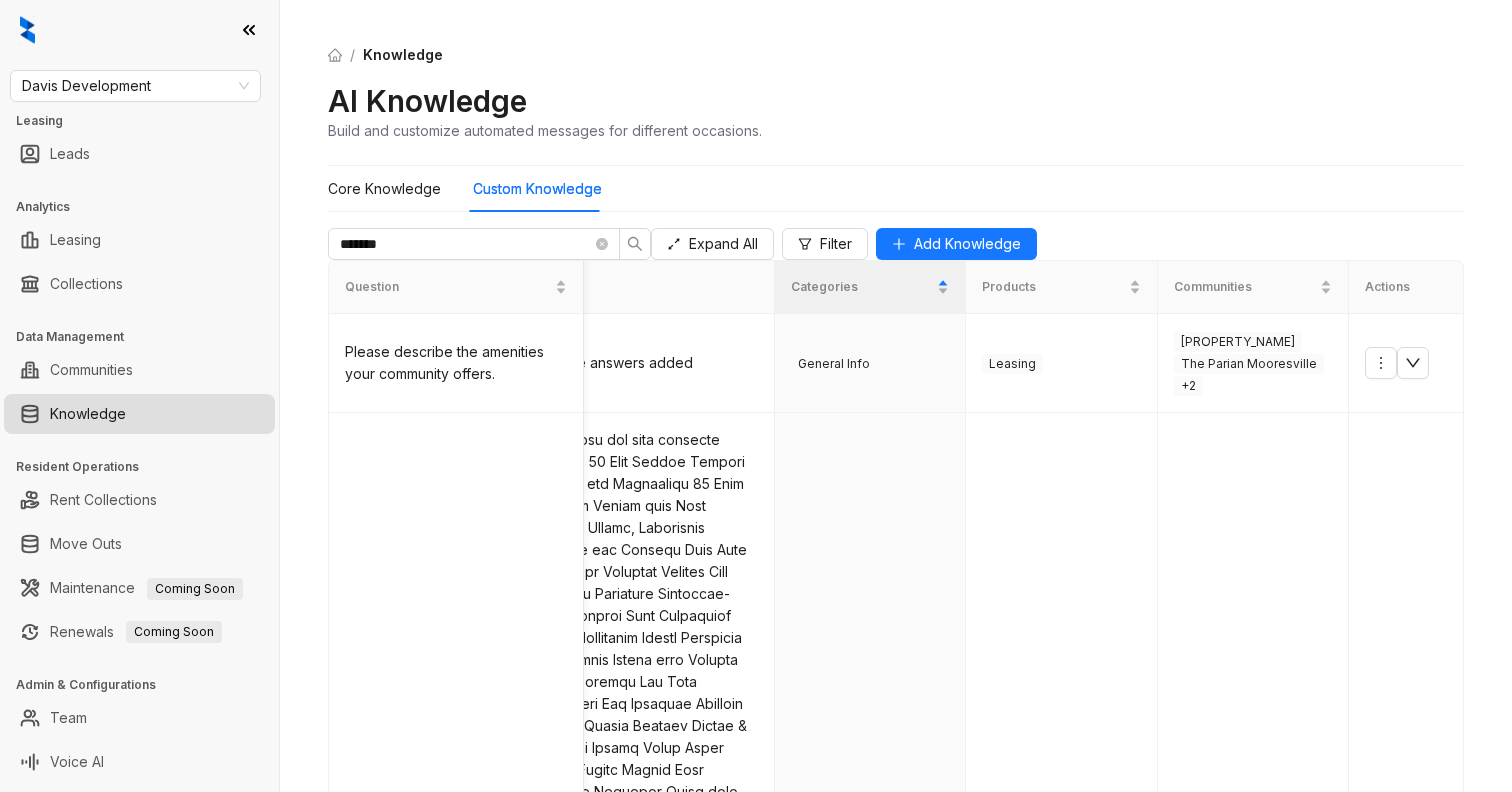 click at bounding box center (1413, 1523) 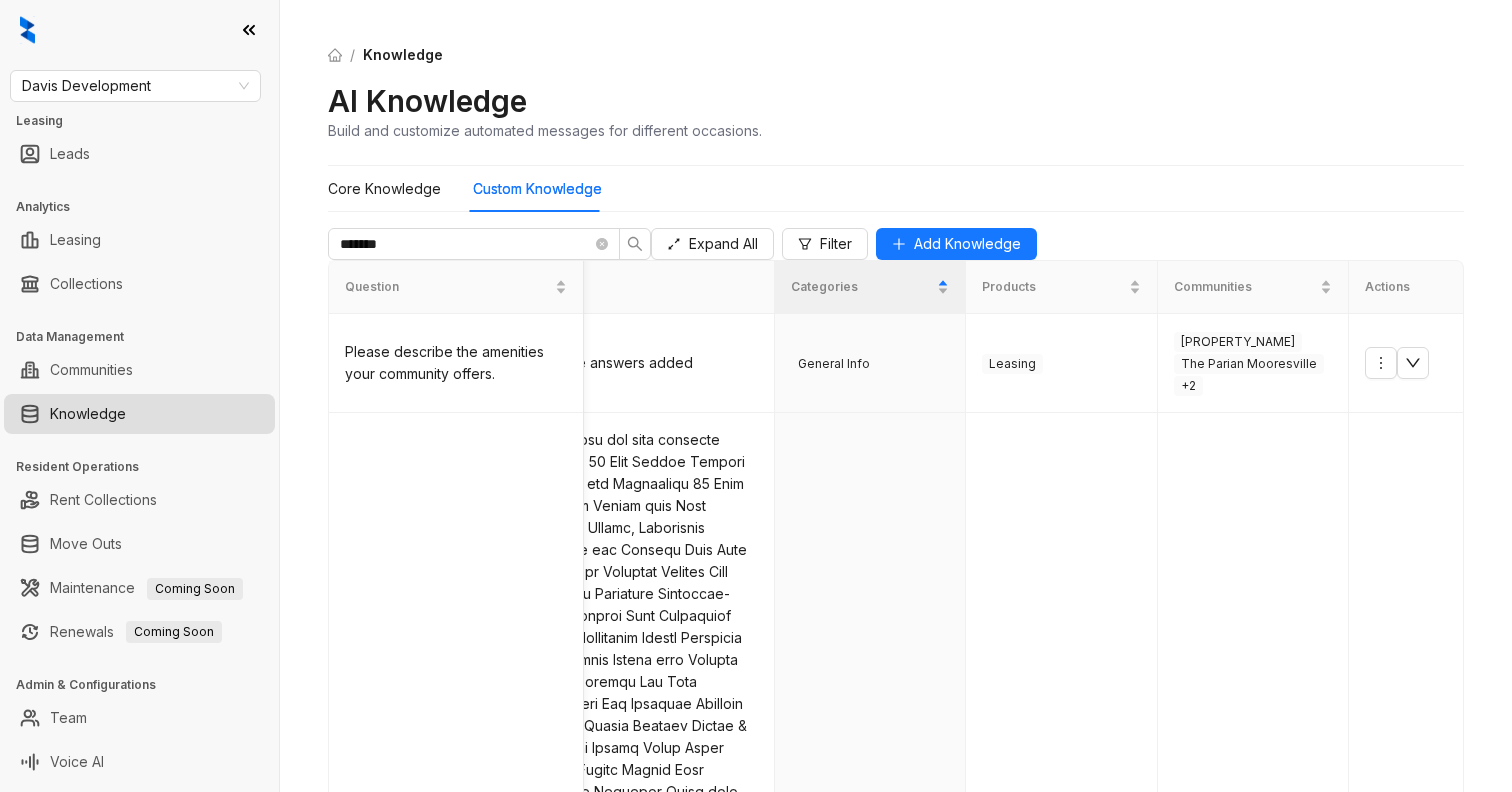 scroll, scrollTop: 960, scrollLeft: 0, axis: vertical 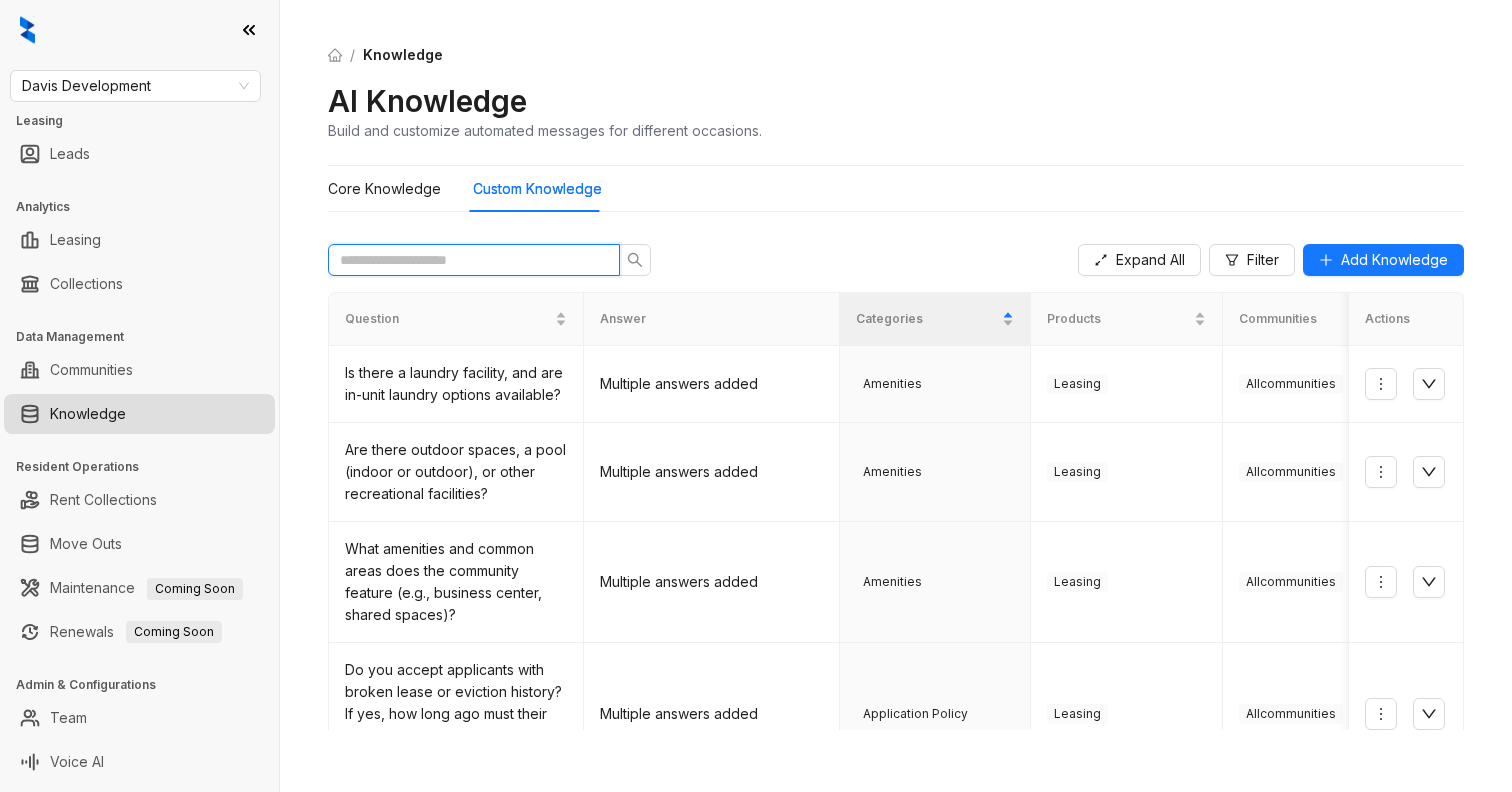 click at bounding box center (466, 260) 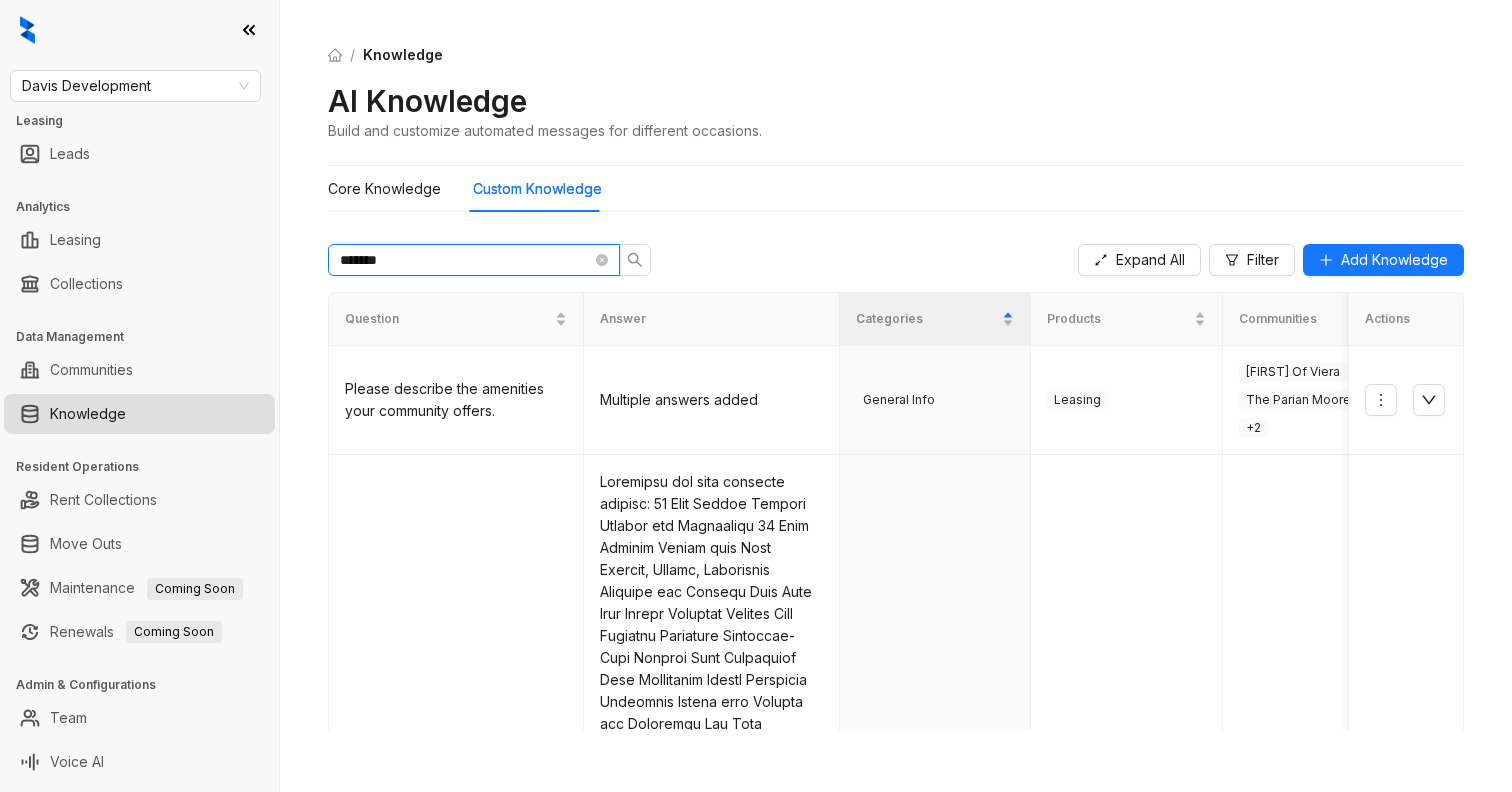 type on "*******" 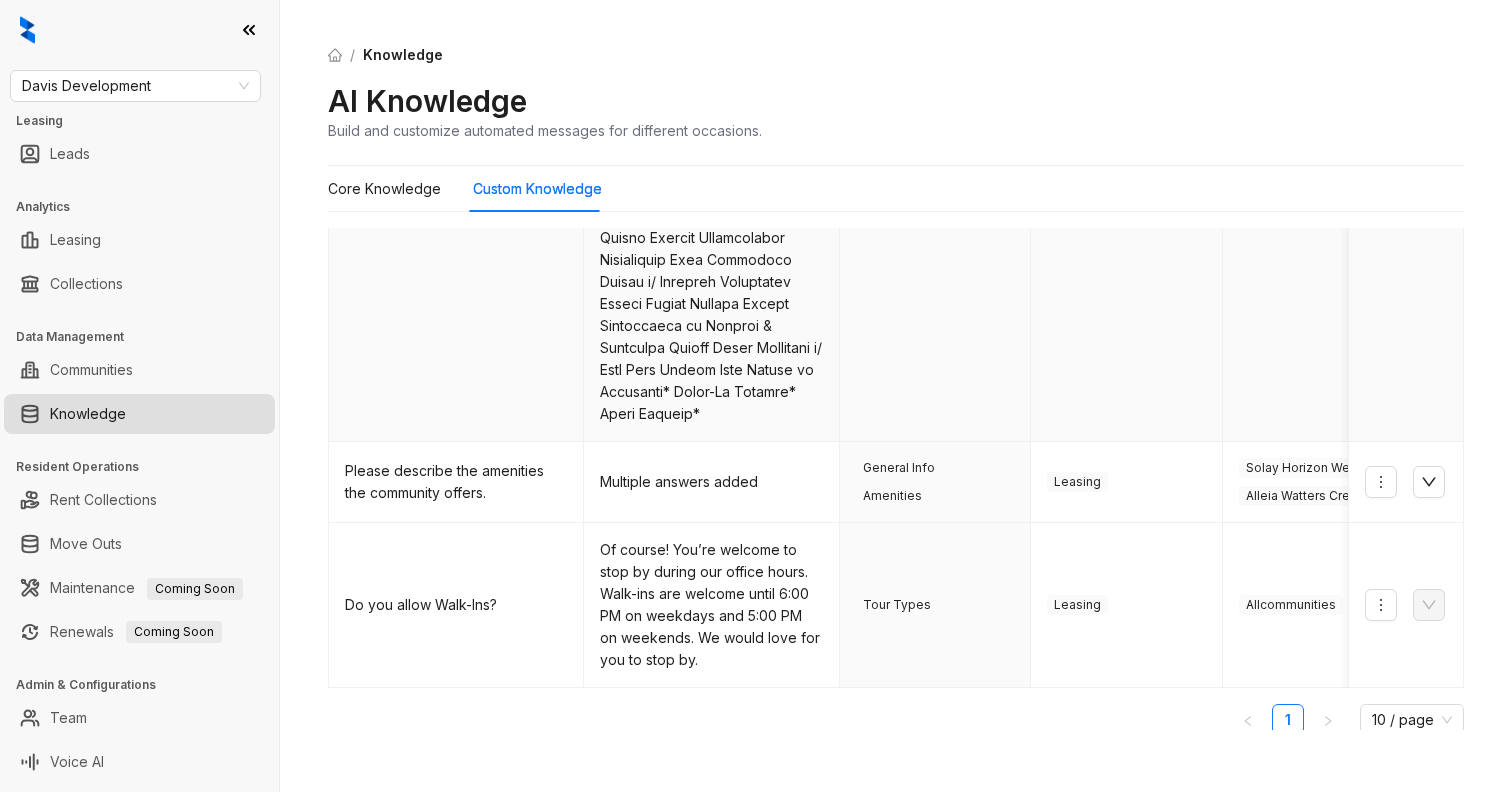 scroll, scrollTop: 1036, scrollLeft: 0, axis: vertical 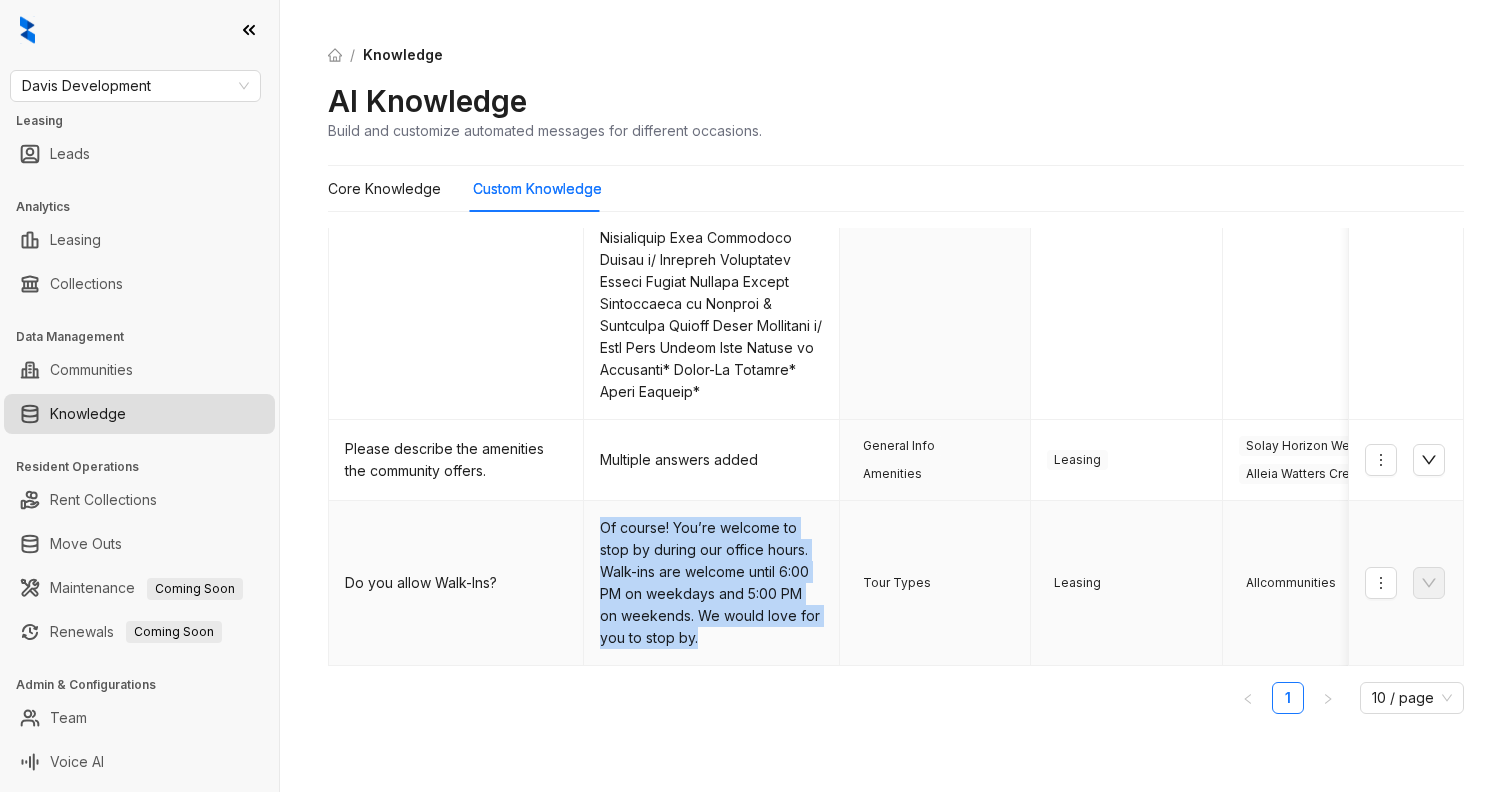 drag, startPoint x: 672, startPoint y: 637, endPoint x: 596, endPoint y: 518, distance: 141.19844 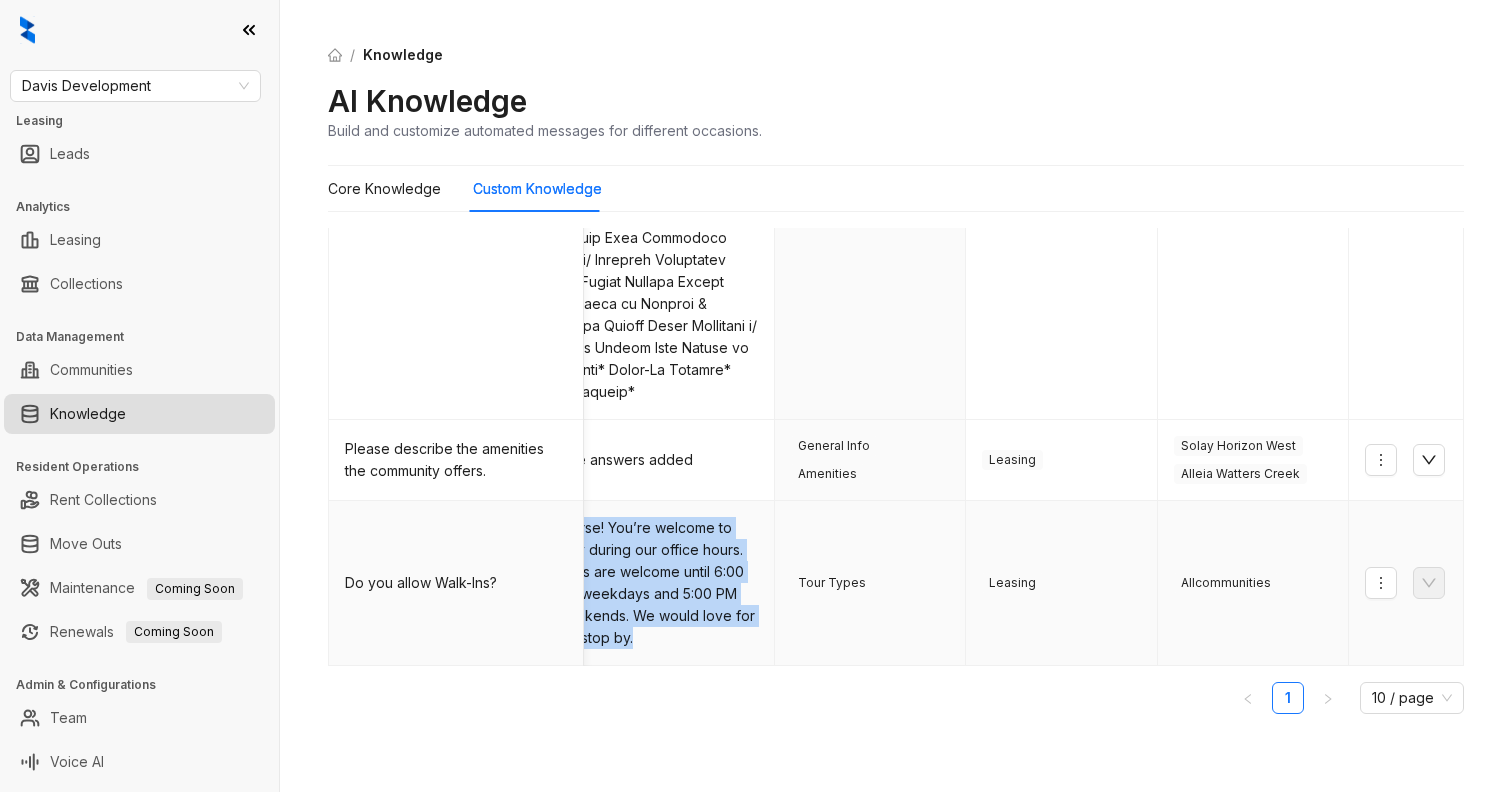 scroll, scrollTop: 0, scrollLeft: 0, axis: both 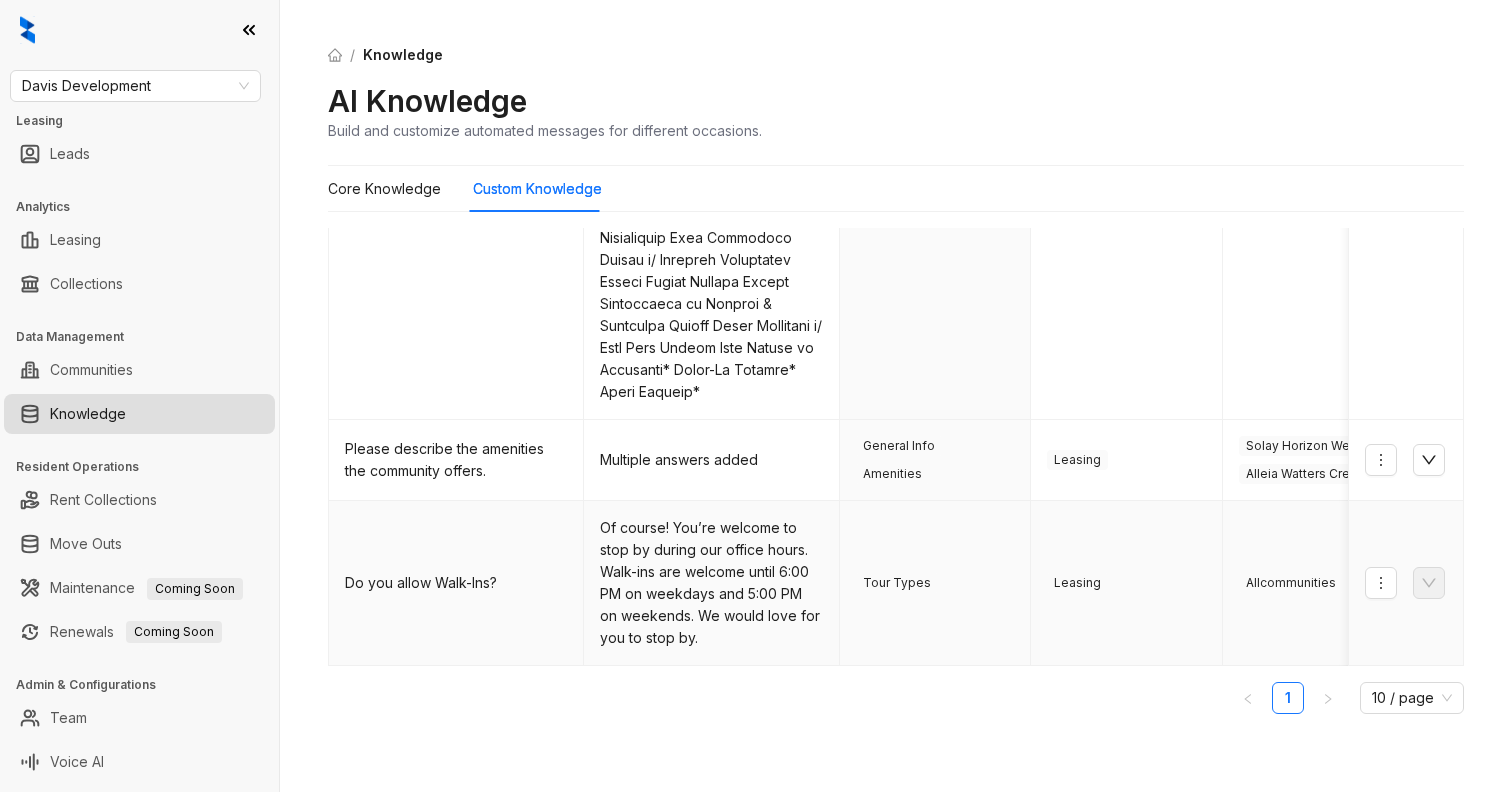 click on "Of course! You’re welcome to stop by during our office hours. Walk-ins are welcome until 6:00 PM on weekdays and 5:00 PM on weekends. We would love for you to stop by." at bounding box center [711, 583] 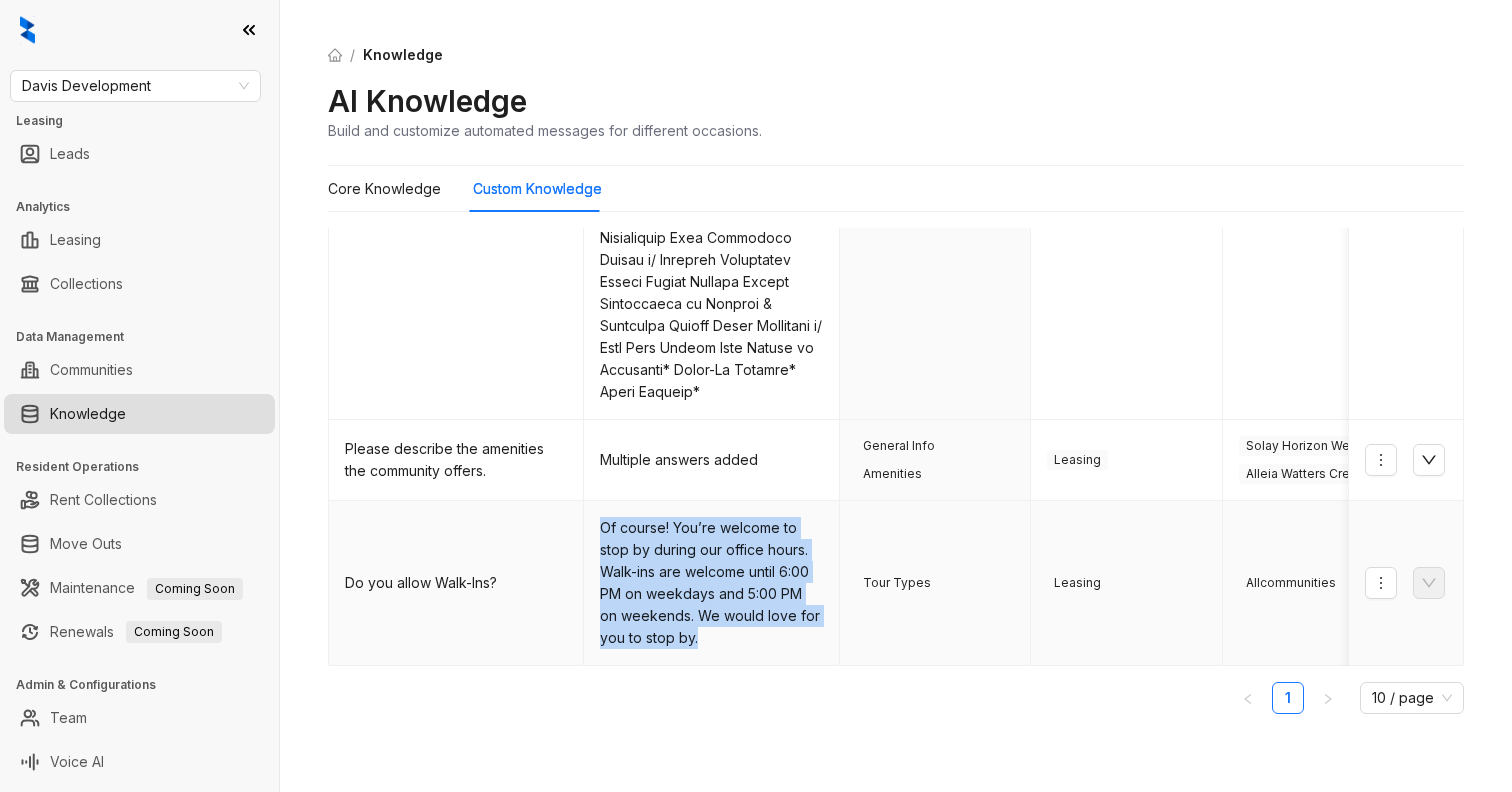drag, startPoint x: 684, startPoint y: 638, endPoint x: 597, endPoint y: 520, distance: 146.6049 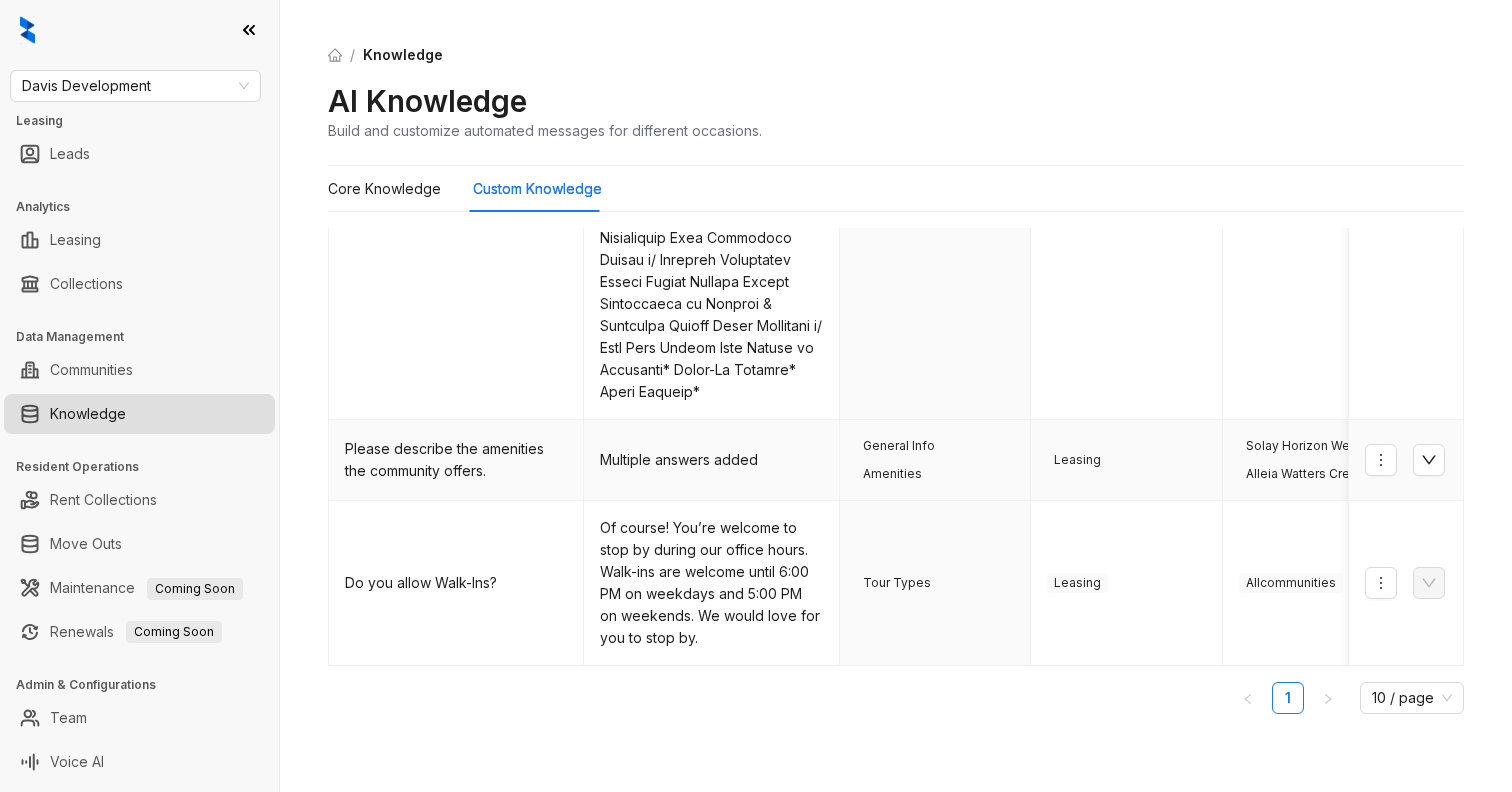 click on "Please describe the amenities the community offers." at bounding box center [456, 460] 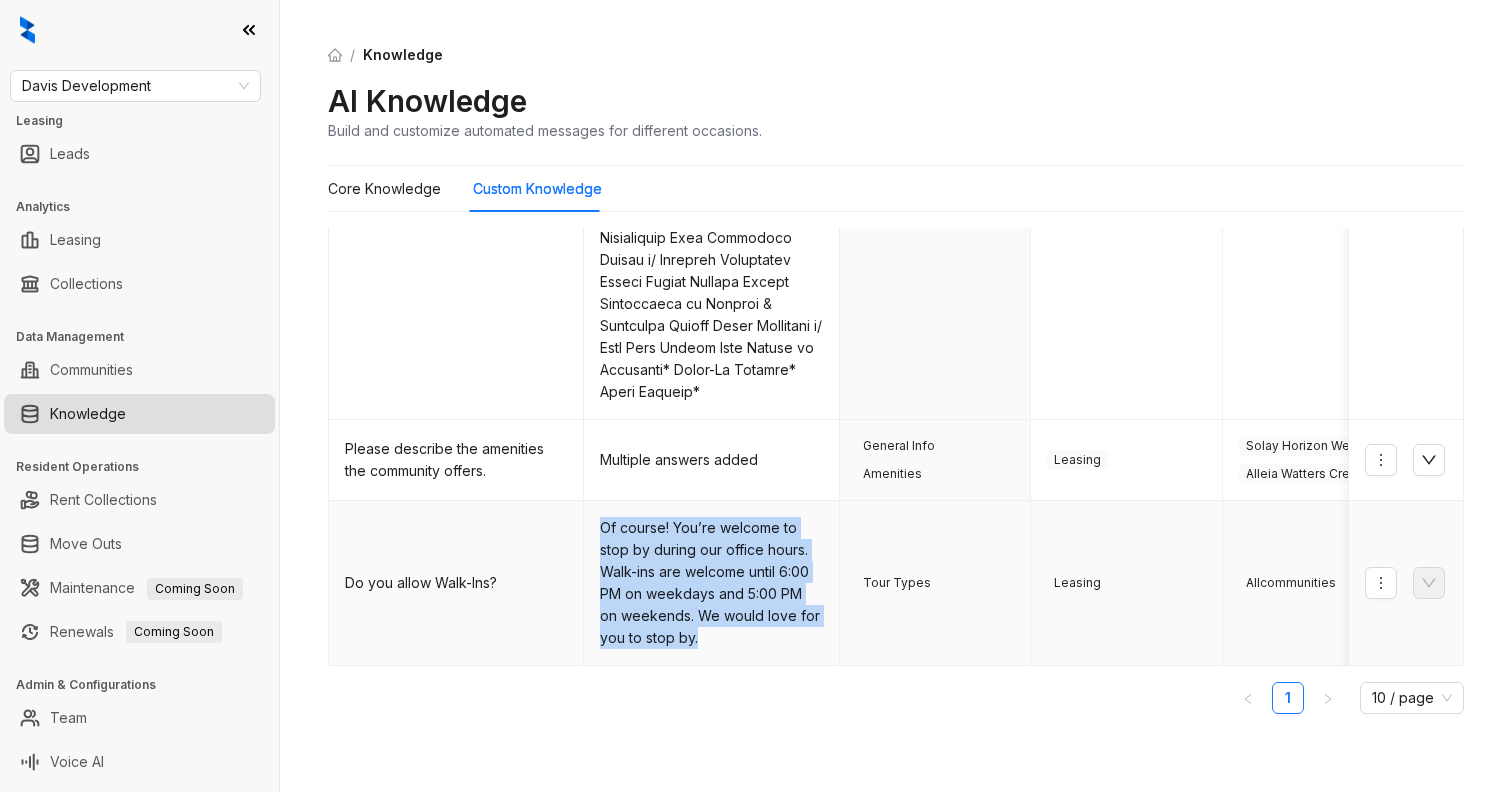 drag, startPoint x: 679, startPoint y: 642, endPoint x: 600, endPoint y: 524, distance: 142.00352 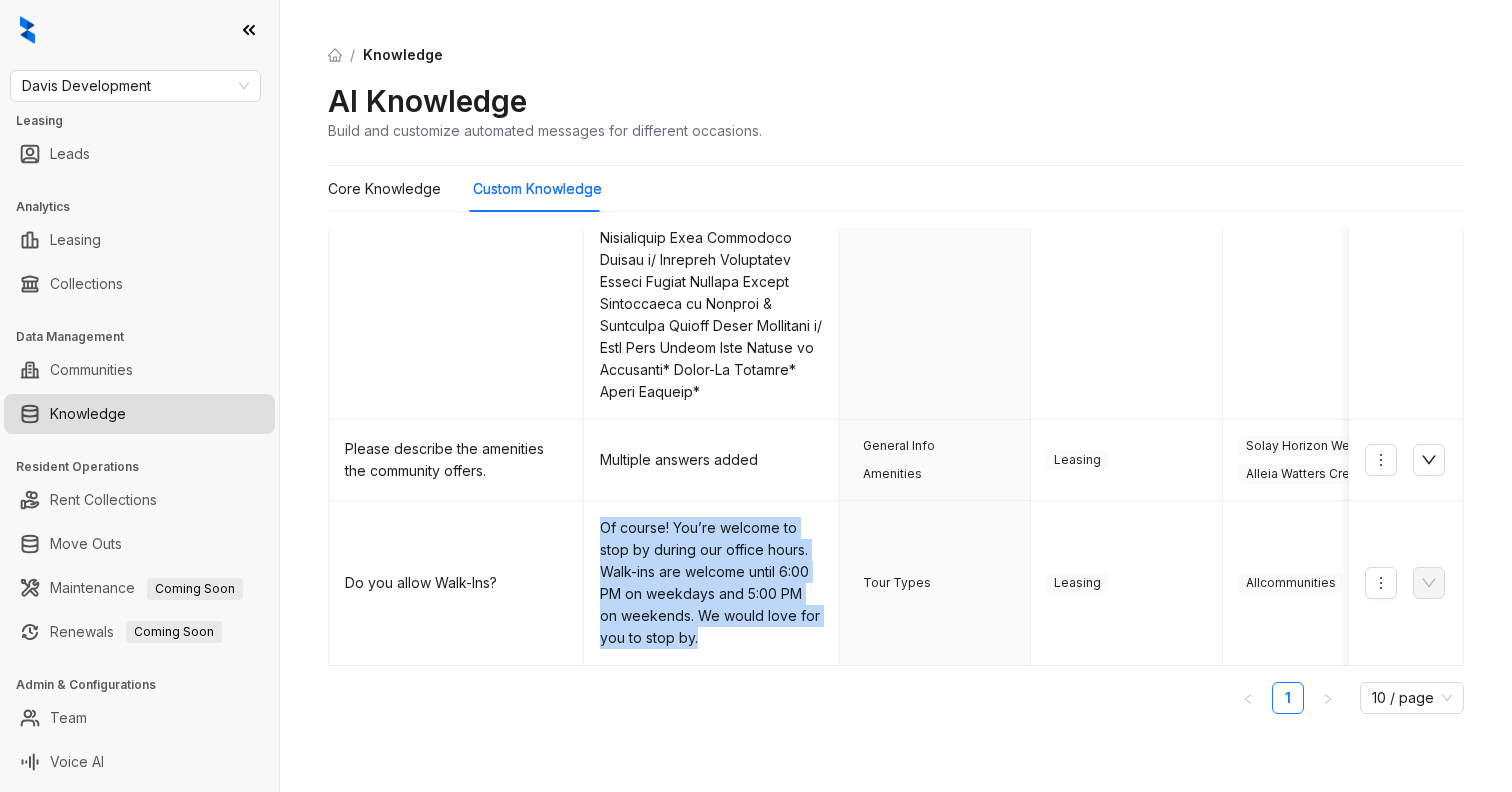 copy on "Of course! You’re welcome to stop by during our office hours. Walk-ins are welcome until 6:00 PM on weekdays and 5:00 PM on weekends. We would love for you to stop by." 